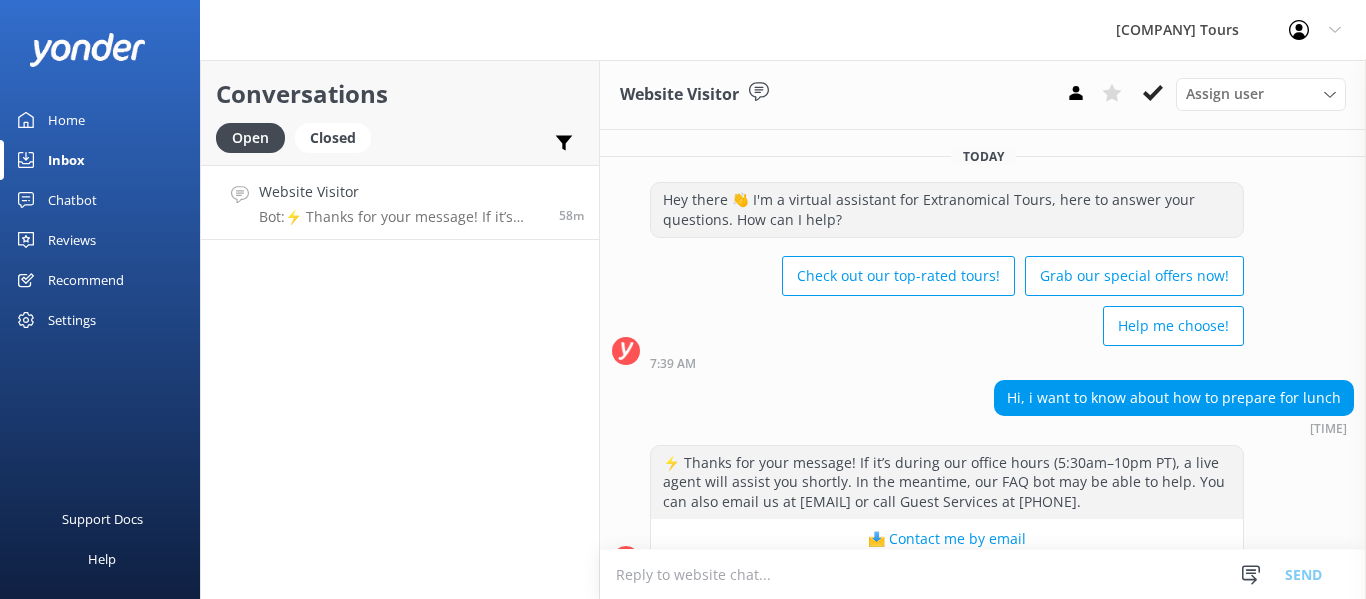 scroll, scrollTop: 0, scrollLeft: 0, axis: both 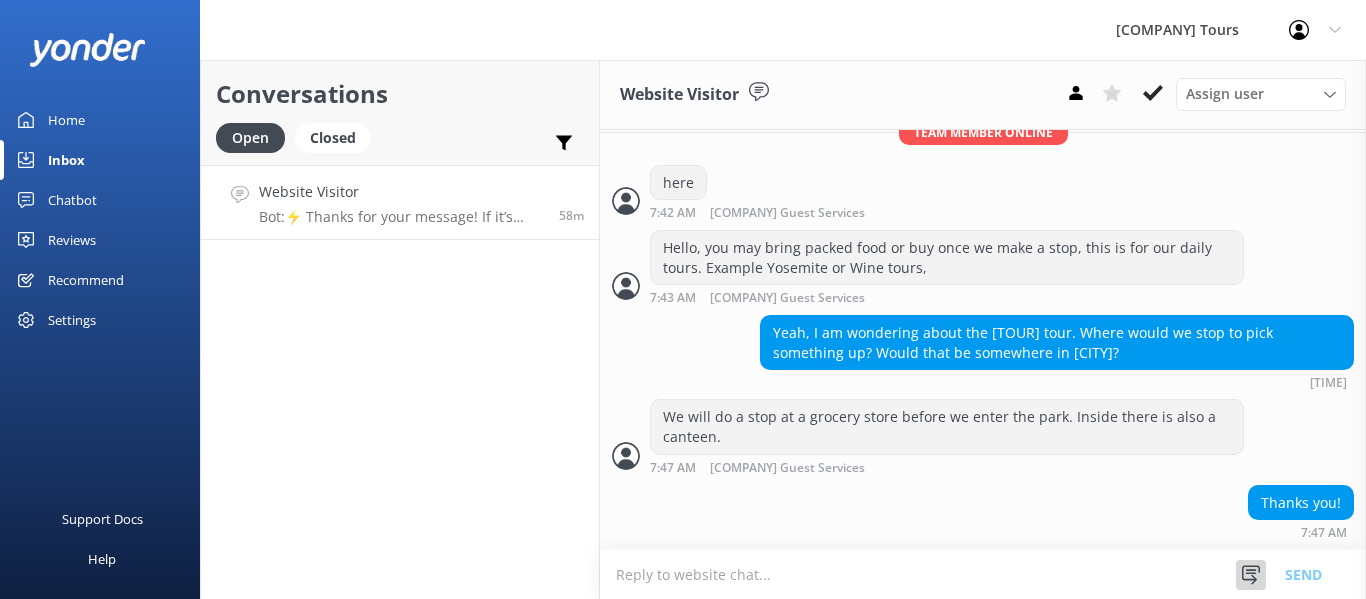 click 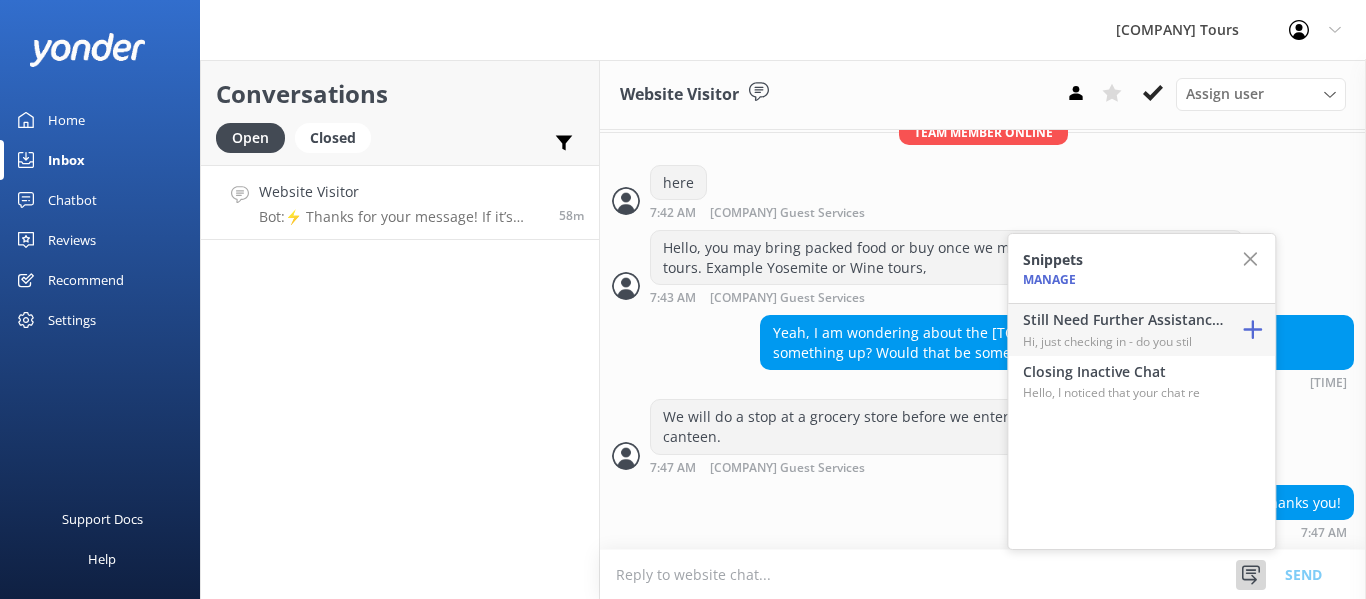 click on "Hi, just checking in - do you stil" at bounding box center (1123, 341) 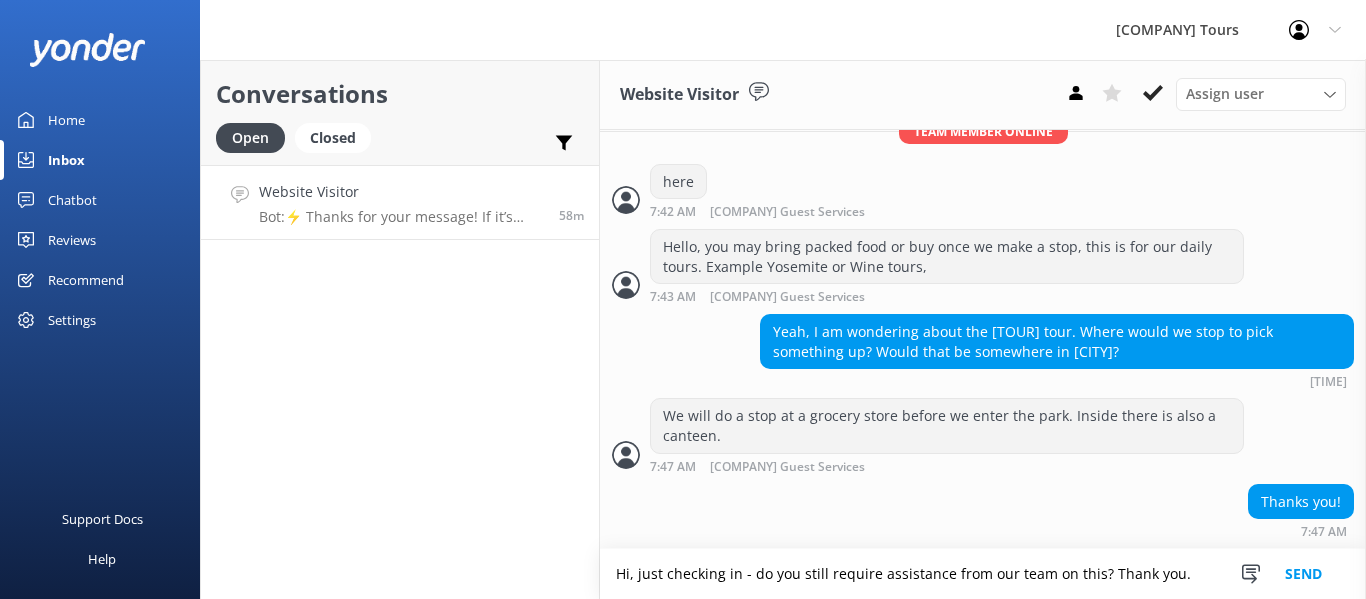 click on "Send" at bounding box center [1303, 574] 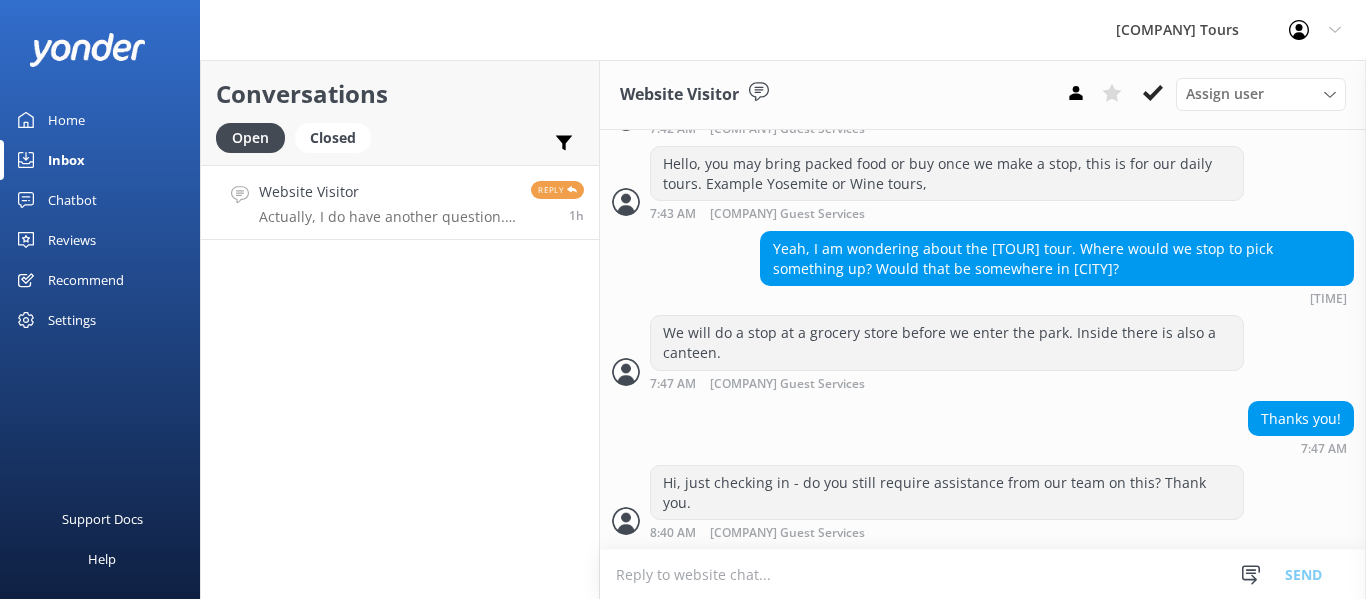 scroll, scrollTop: 658, scrollLeft: 0, axis: vertical 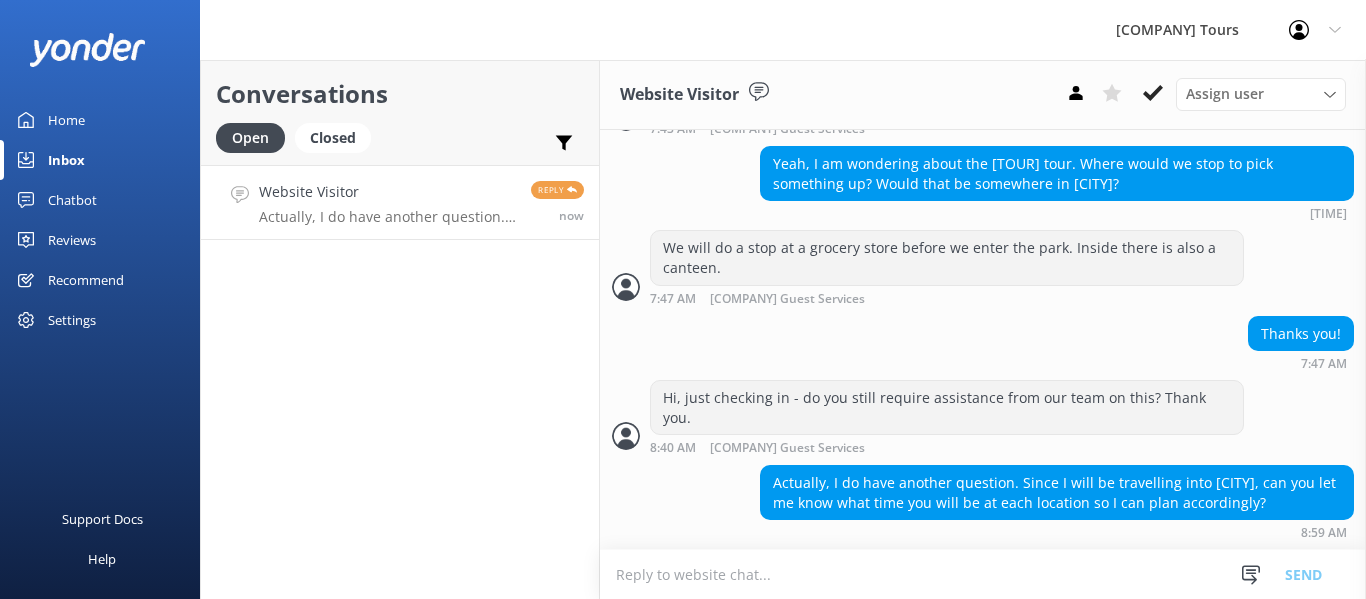 click at bounding box center [983, 574] 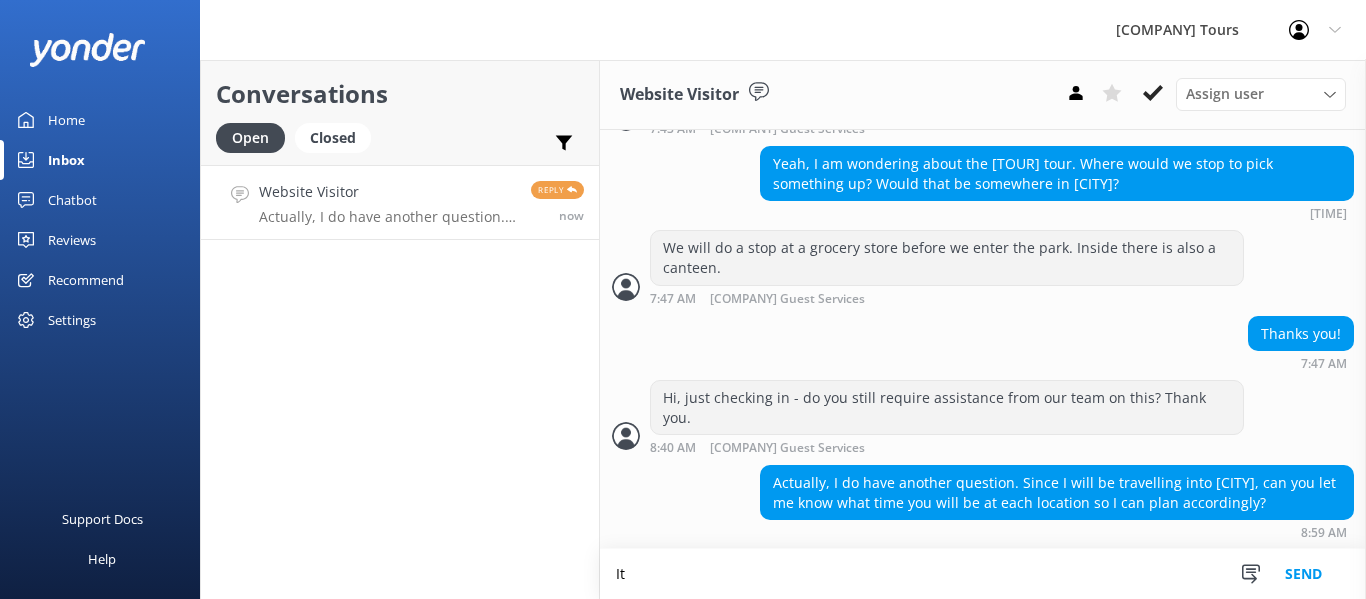 scroll, scrollTop: 659, scrollLeft: 0, axis: vertical 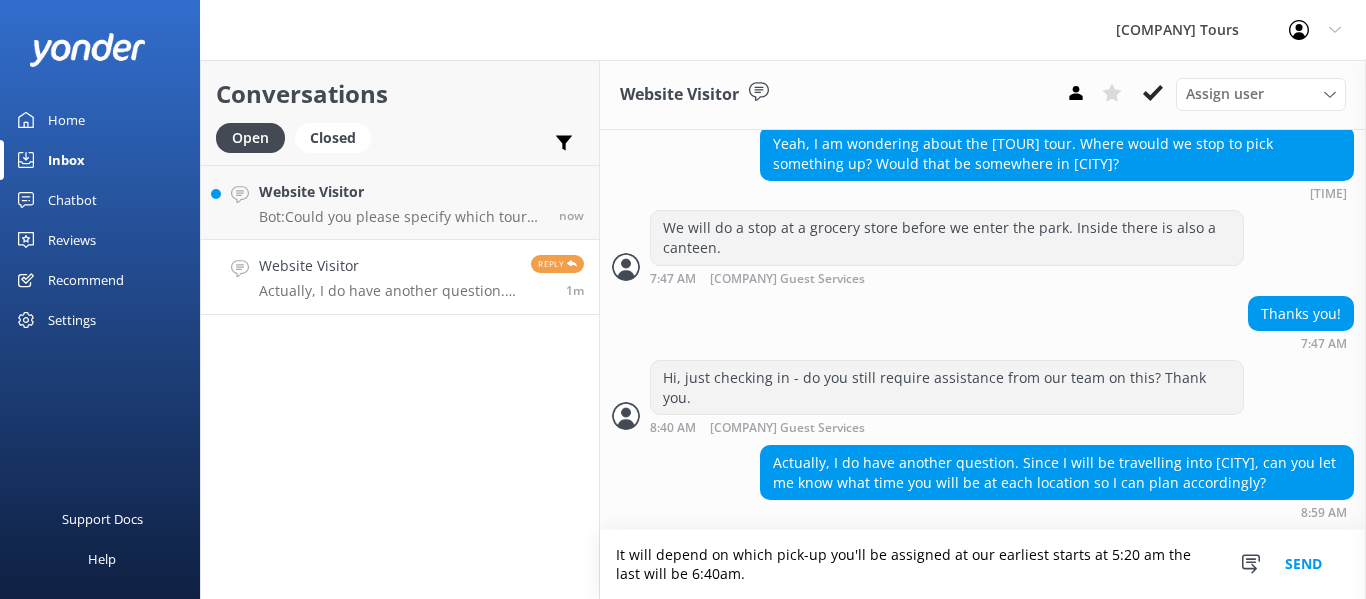 type on "It will depend on which pick-up you'll be assigned at our earliest starts at 5:20 am the last will be 6:40am." 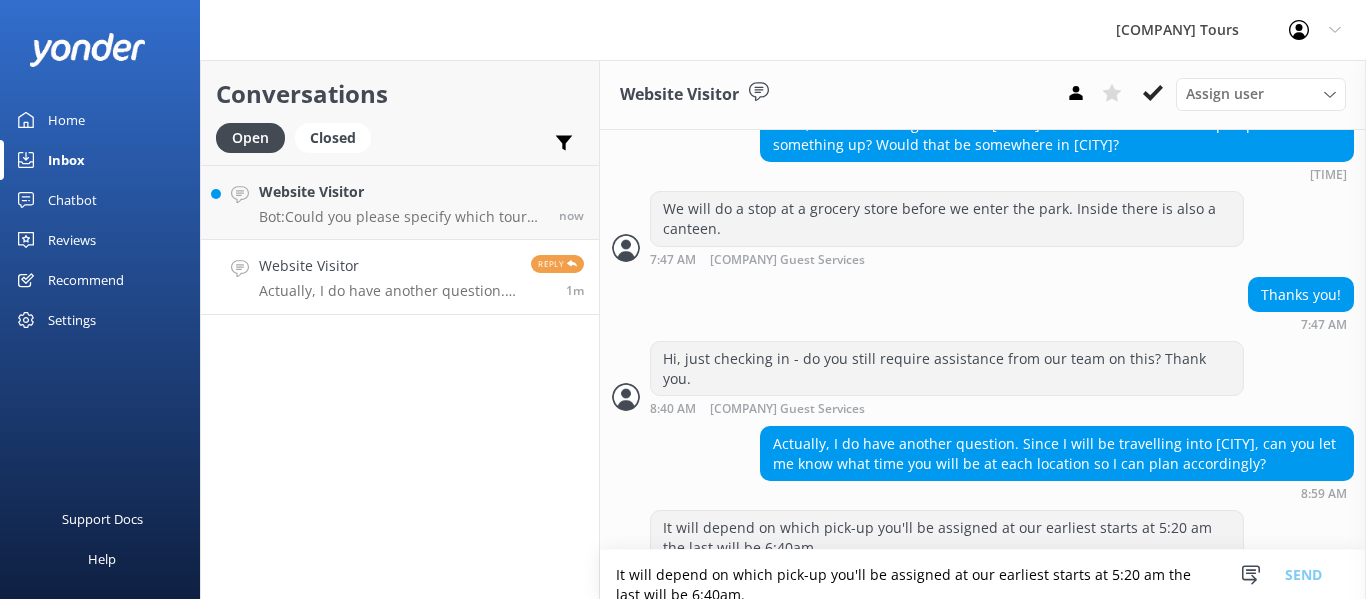 scroll, scrollTop: 743, scrollLeft: 0, axis: vertical 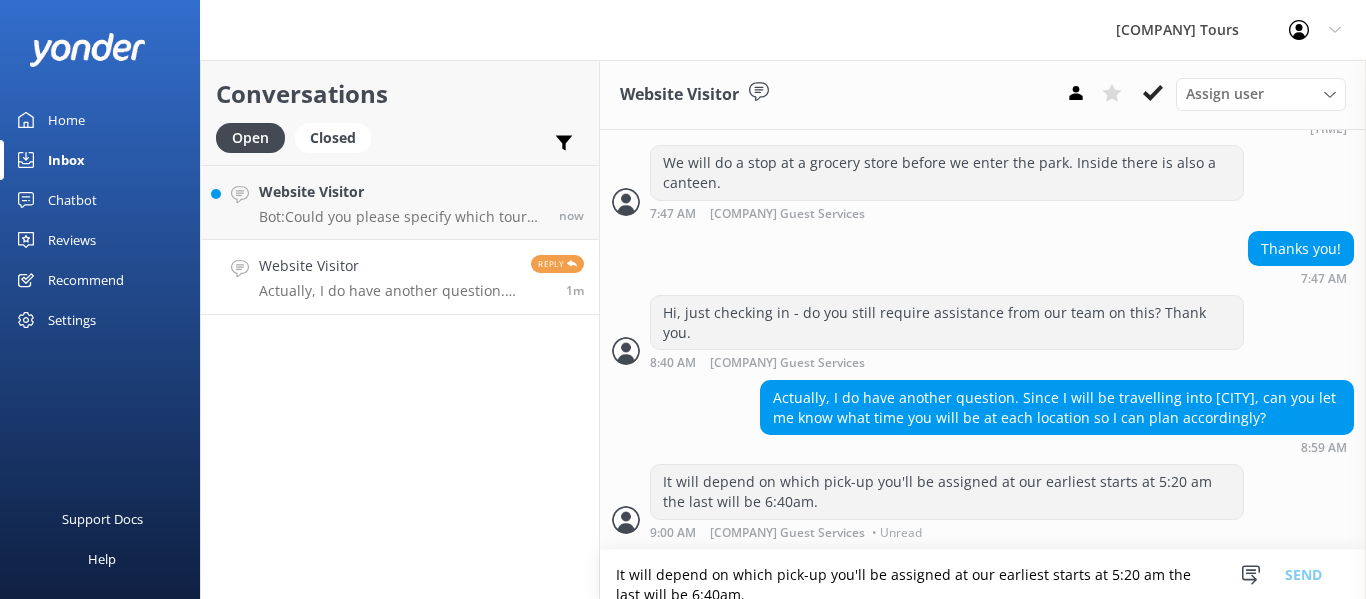 click on "Website Visitor Actually, I do have another question. Since I will be travelling into [CITY], can you let me know what time you will be at each location so I can plan accordingly?" at bounding box center (387, 277) 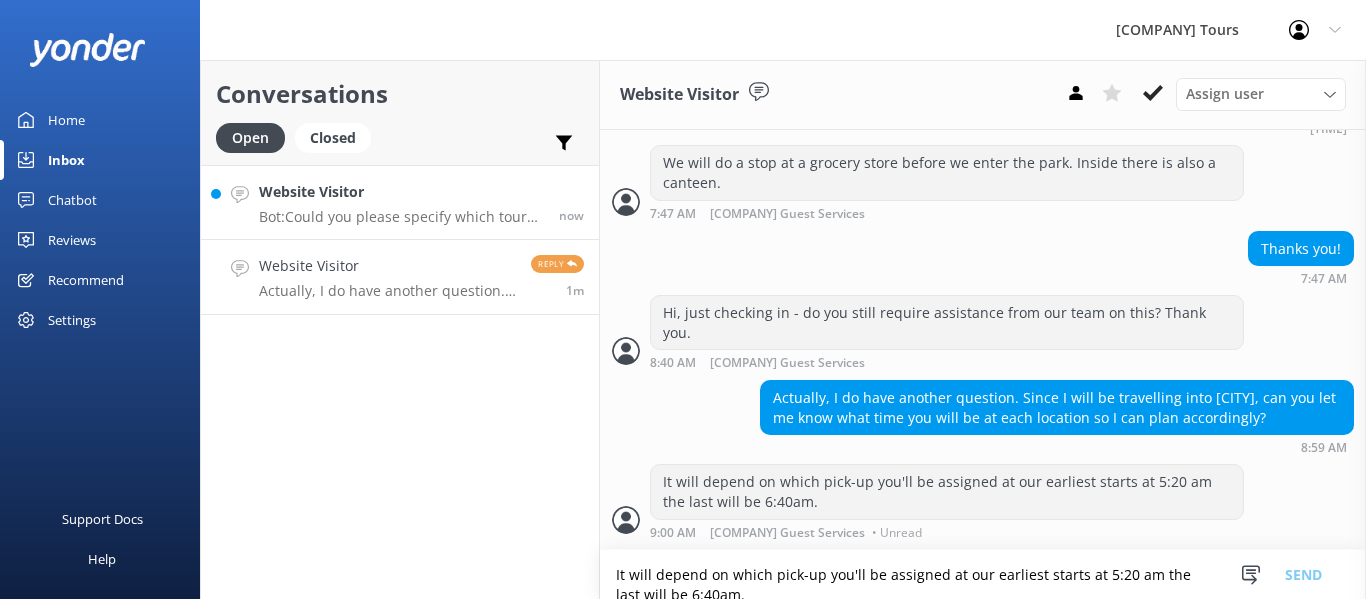 click on "Website Visitor Bot:  Could you please specify which tour you are referring to? Here are some options:
- Half Day Wine Country Tour: Visits two wineries in [REGION] and [REGION] Valleys.
- [REGION] and [REGION] Valley Wine Country Discovery Tour: Visits three wineries in [REGION] and [REGION] Valleys.
- Private Redwoods and [REGION] Wine Country Tour: Visits three boutique, family-owned wineries in [REGION] and [REGION] Valleys.
- Private [REGION] Valley Reserve Wine Tour: Visits [BRAND], [BRAND] Winery, and [BRAND] Winery.
- Private [REGION] and [REGION] Valley Wine Discovery Tour: Visits three wineries in [REGION] and [REGION] Valleys.
- Small Group [REGION] Valley Reserve Wine Tour: Visits [BRAND], [BRAND] Winery, and [BRAND]’s scenic [REGION] vineyard.
- Redwoods and [REGION] Wine Country Tour: Usually visits [BRAND] Winery, [BRAND] Winery, and [BRAND]." at bounding box center (401, 202) 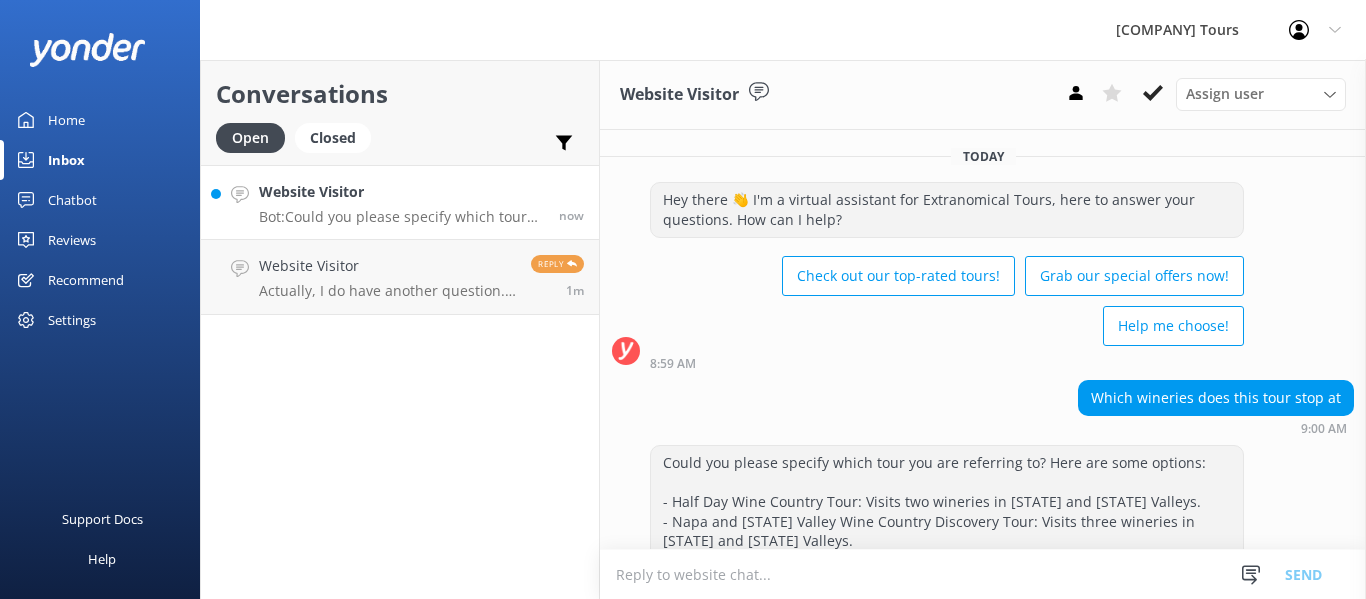scroll, scrollTop: 235, scrollLeft: 0, axis: vertical 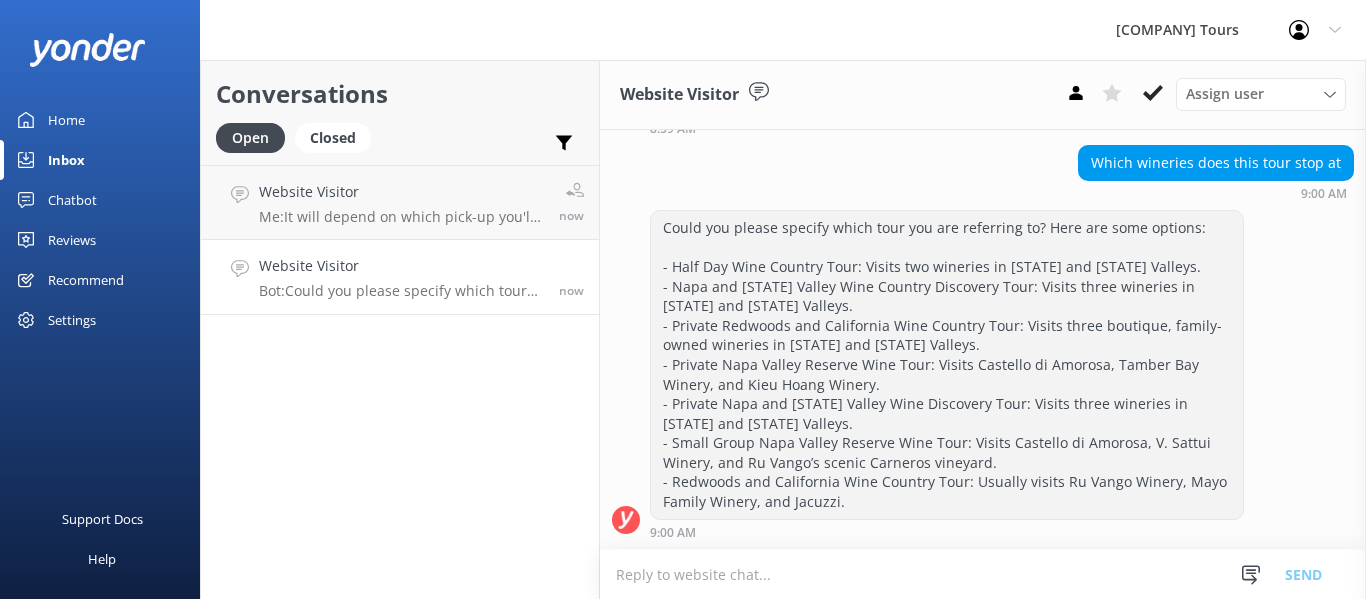click on "Website Visitor" at bounding box center [401, 266] 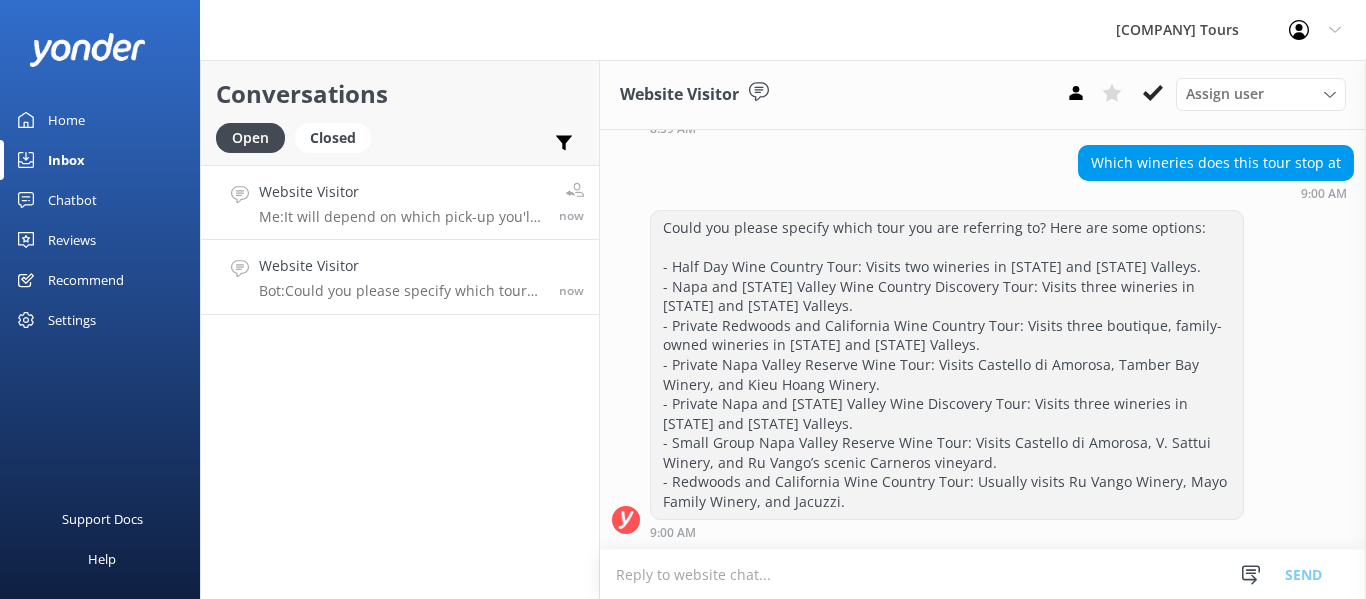 click on "Website Visitor Me:  It will depend on which pick-up you'll be assigned at our earliest starts at [TIME] the last will be [TIME]. now" at bounding box center [400, 202] 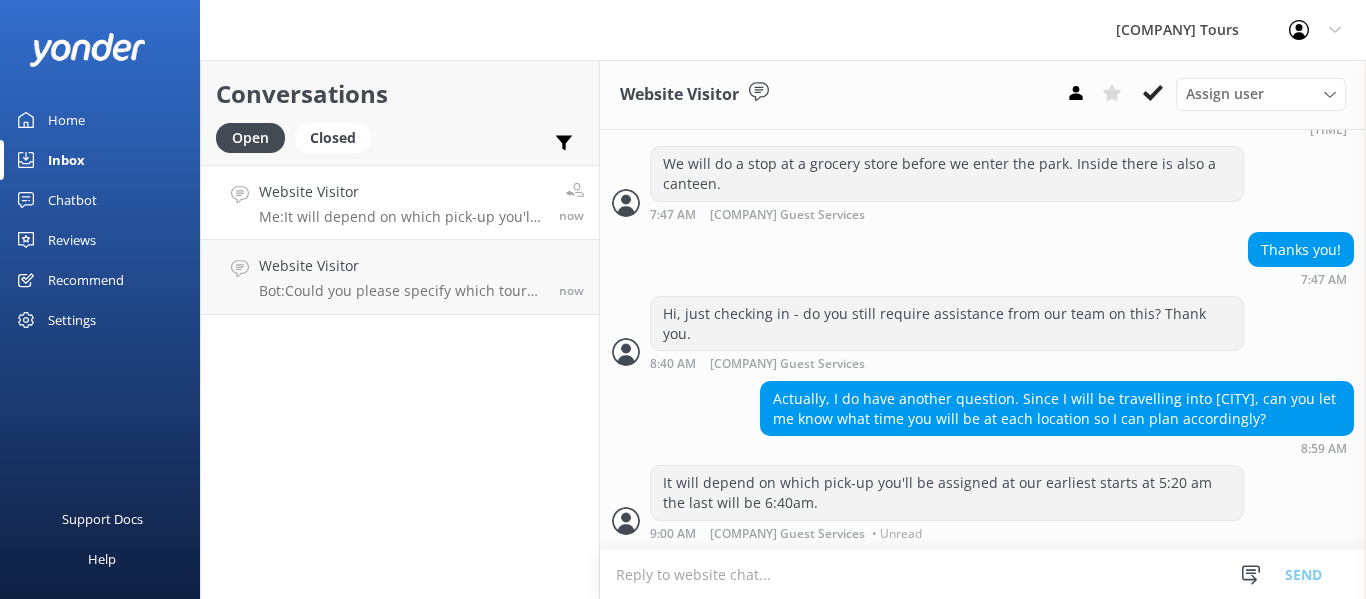 scroll, scrollTop: 743, scrollLeft: 0, axis: vertical 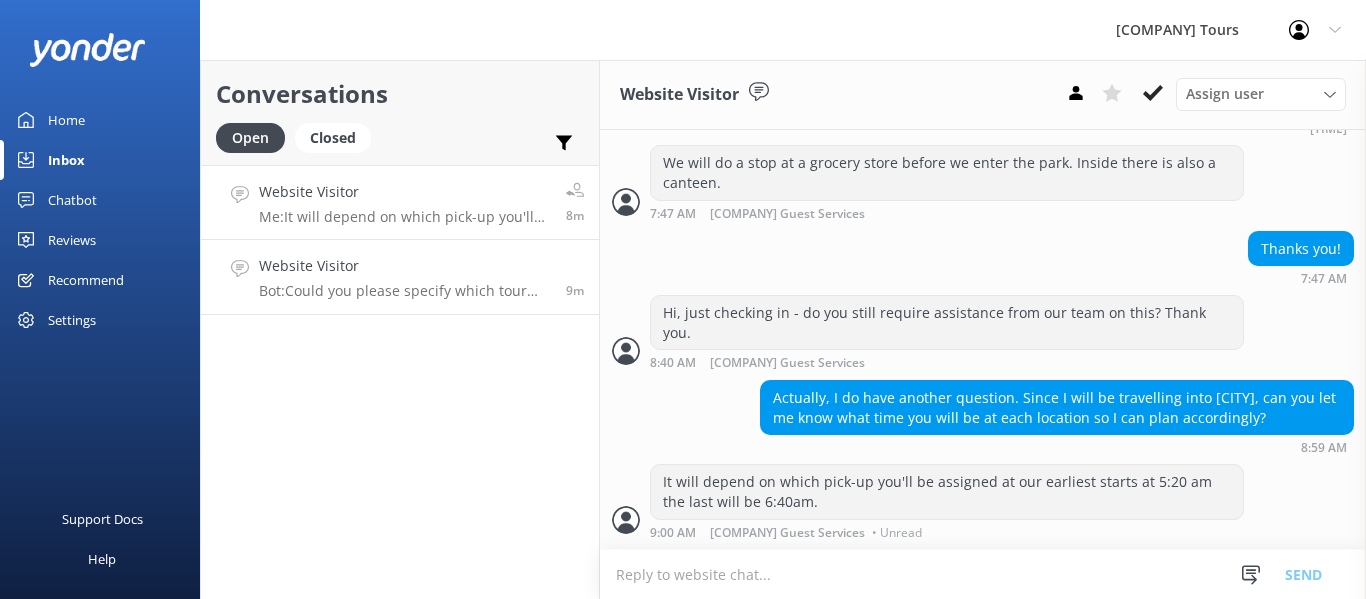 click on "Bot:  Could you please specify which tour you are referring to? Here are some options:
- Half Day Wine Country Tour: Visits two wineries in [REGION] and [REGION] Valleys.
- [REGION] and [REGION] Valley Wine Country Discovery Tour: Visits three wineries in [REGION] and [REGION] Valleys.
- Private Redwoods and [REGION] Wine Country Tour: Visits three boutique, family-owned wineries in [REGION] and [REGION] Valleys.
- Private [REGION] Valley Reserve Wine Tour: Visits [BRAND], [BRAND] Winery, and [BRAND] Winery.
- Private [REGION] and [REGION] Valley Wine Discovery Tour: Visits three wineries in [REGION] and [REGION] Valleys.
- Small Group [REGION] Valley Reserve Wine Tour: Visits [BRAND], [BRAND] Winery, and [BRAND]’s scenic [REGION] vineyard.
- Redwoods and [REGION] Wine Country Tour: Usually visits [BRAND] Winery, [BRAND] Winery, and [BRAND]." at bounding box center [405, 291] 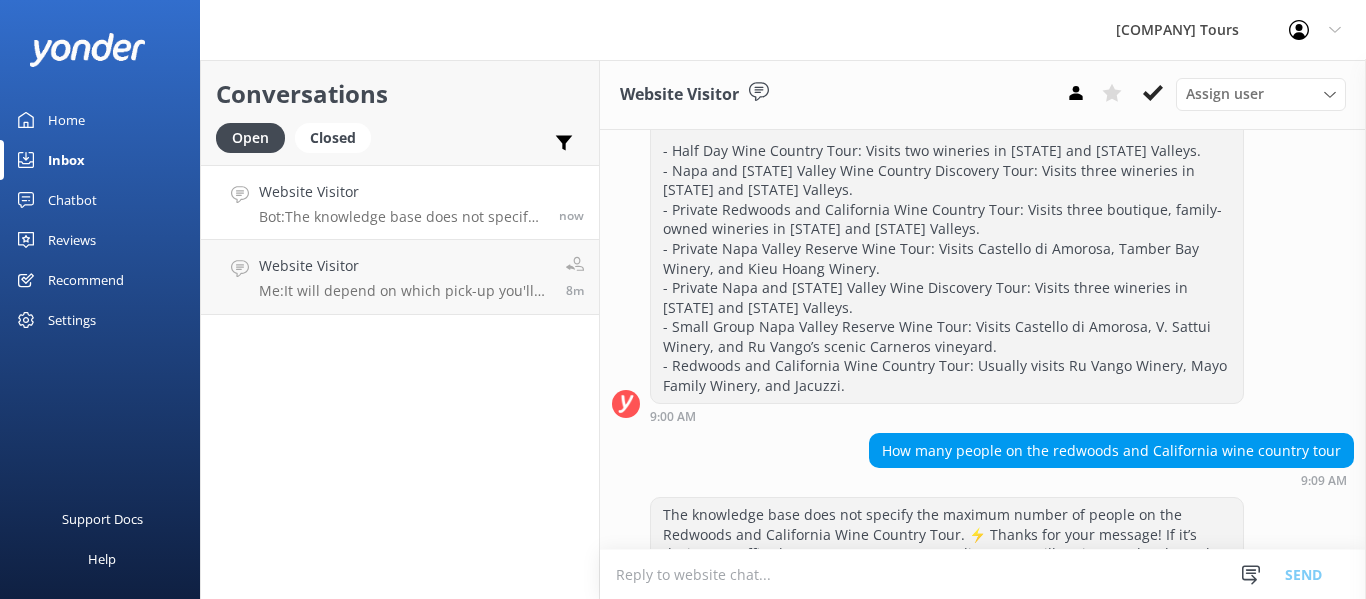 scroll, scrollTop: 482, scrollLeft: 0, axis: vertical 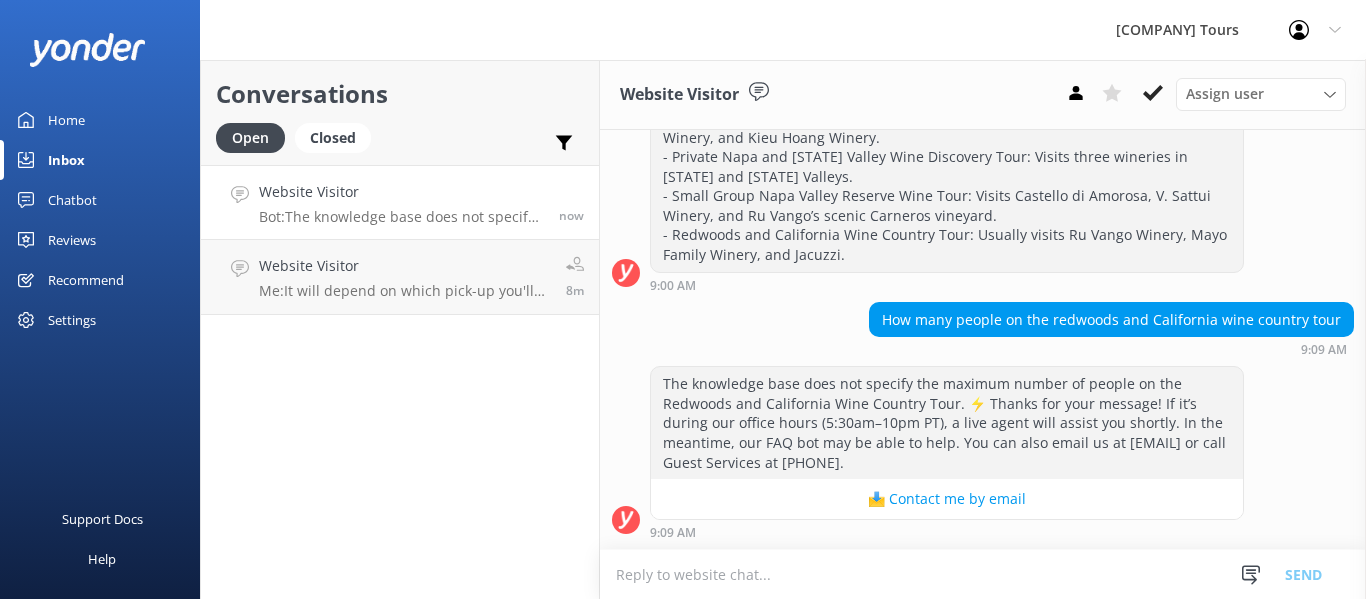 click at bounding box center [983, 574] 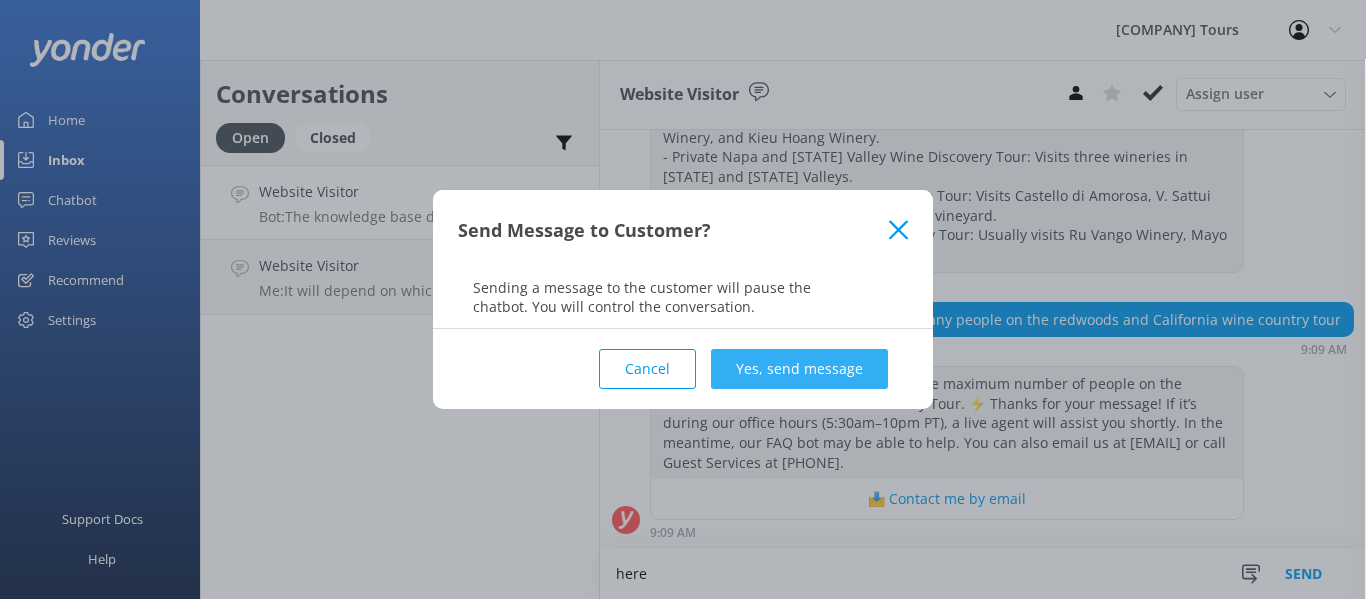 type on "here" 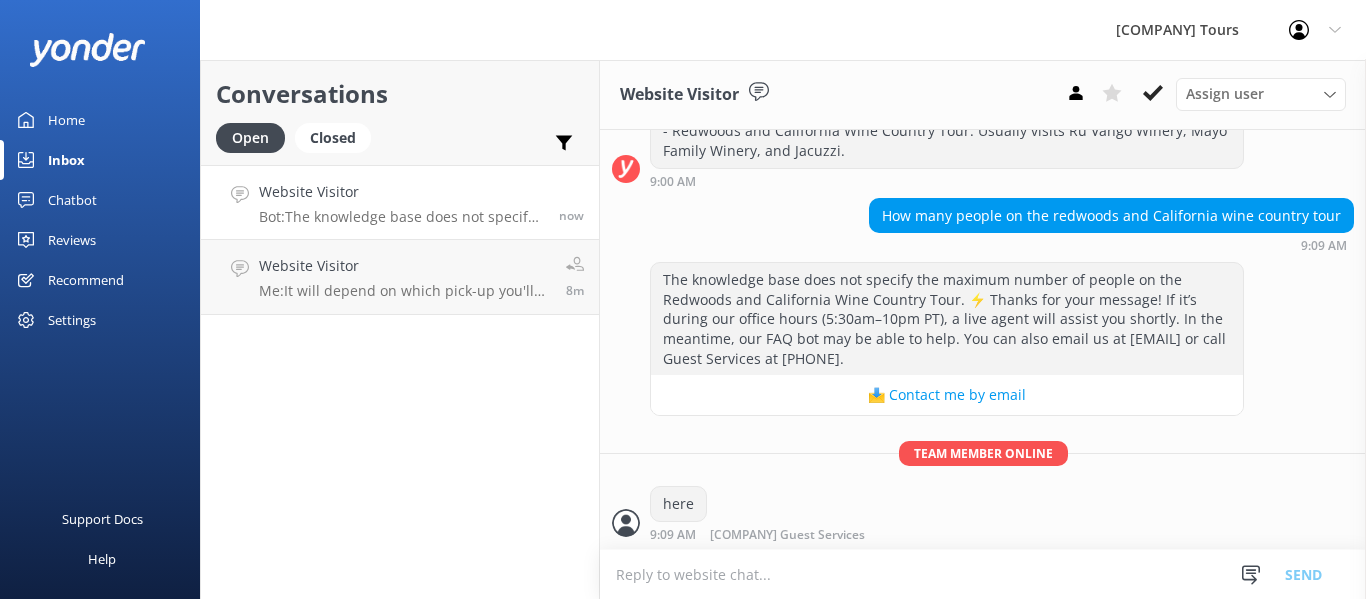 scroll, scrollTop: 589, scrollLeft: 0, axis: vertical 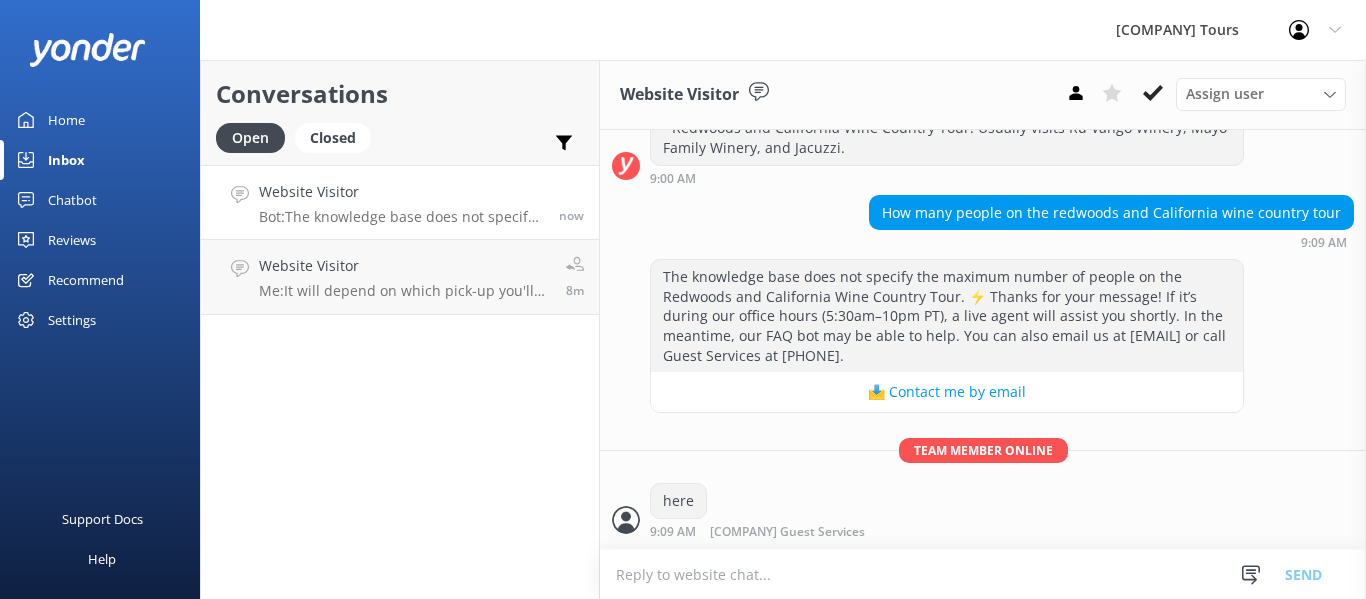 click at bounding box center [983, 574] 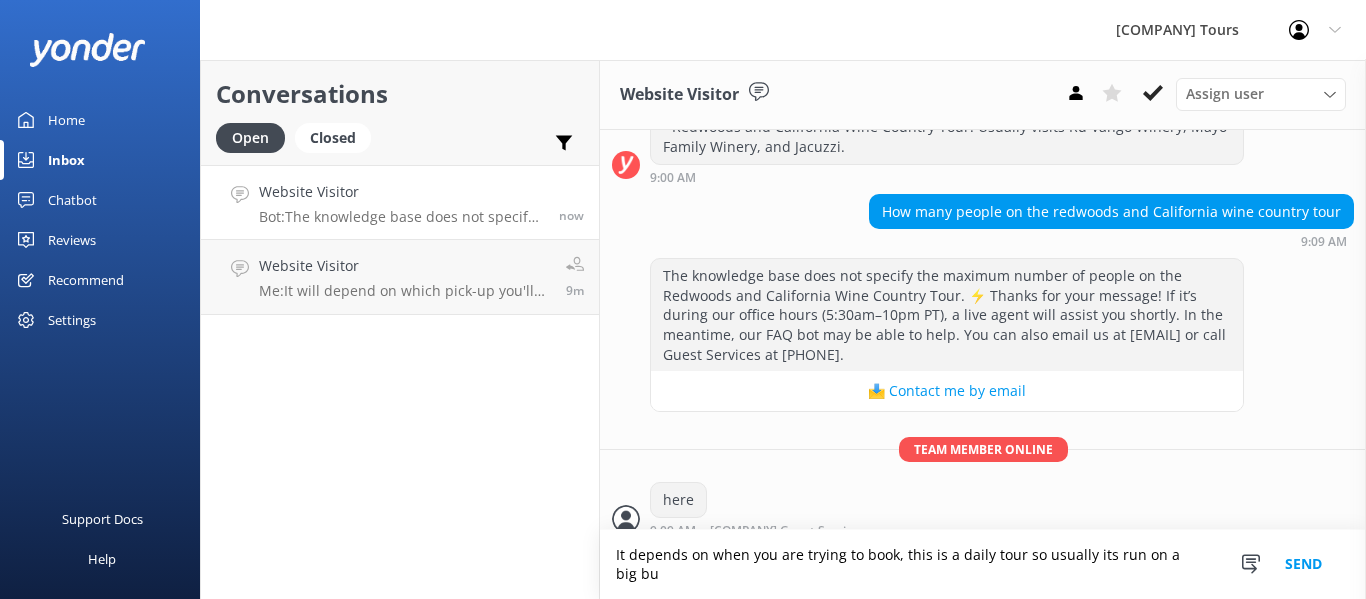 scroll, scrollTop: 609, scrollLeft: 0, axis: vertical 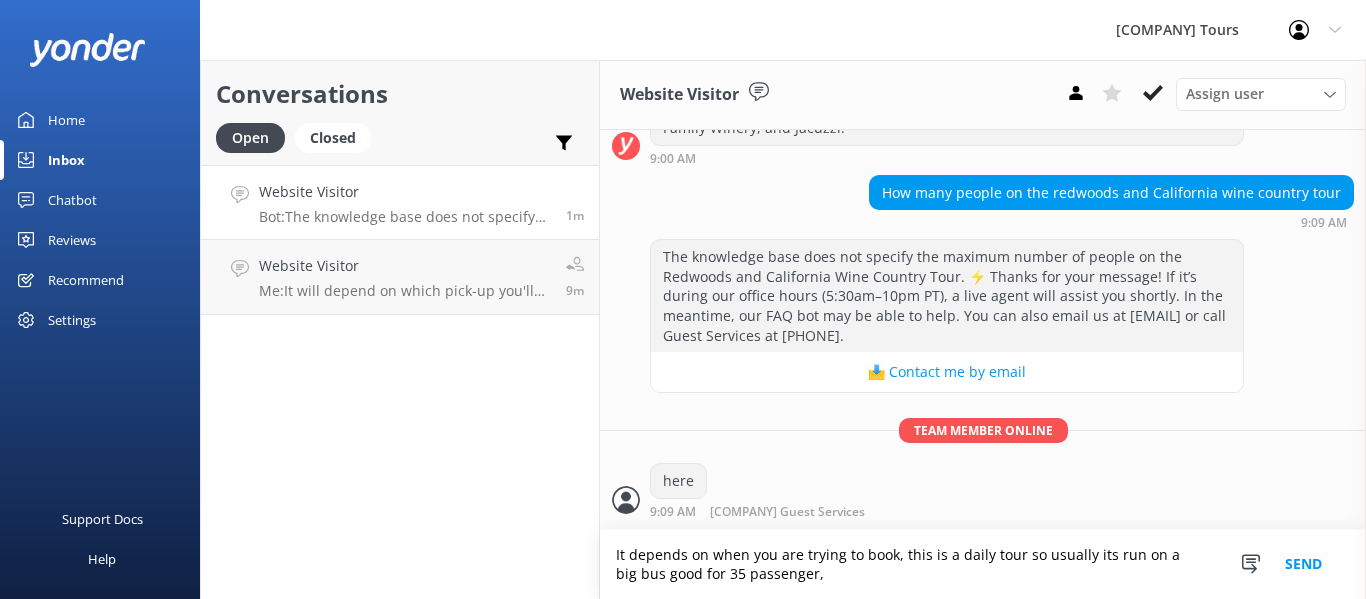 type on "It depends on when you are trying to book, this is a daily tour so usually its run on a big bus good for 35 passenger," 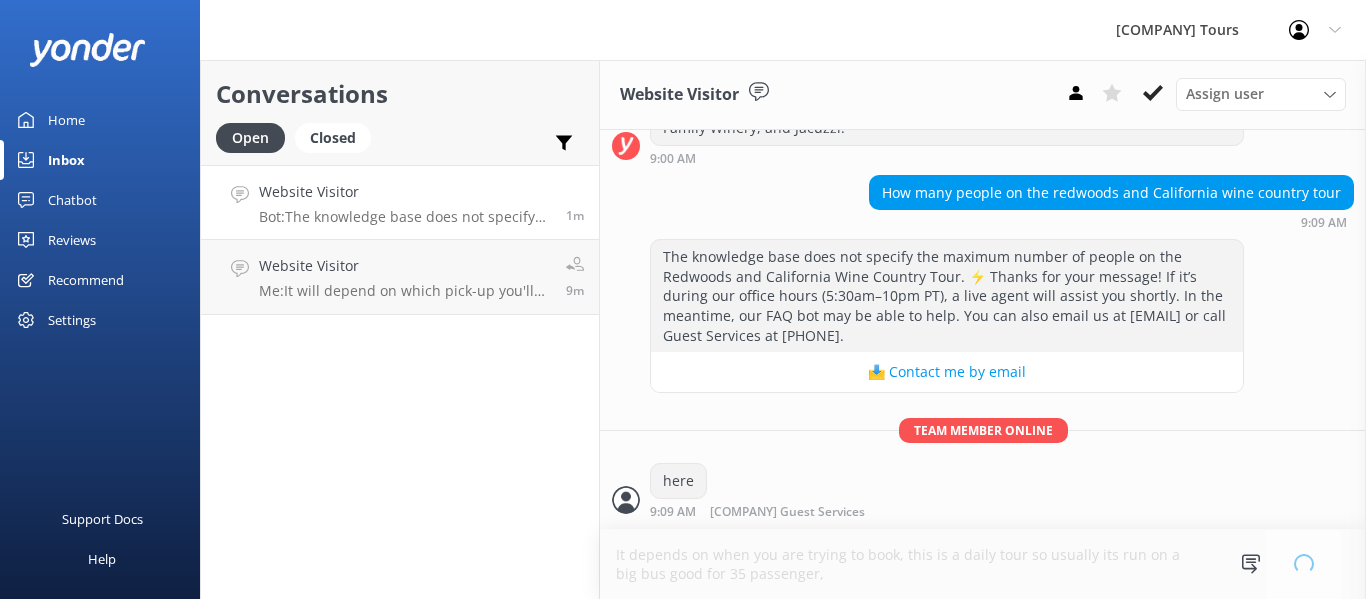 type 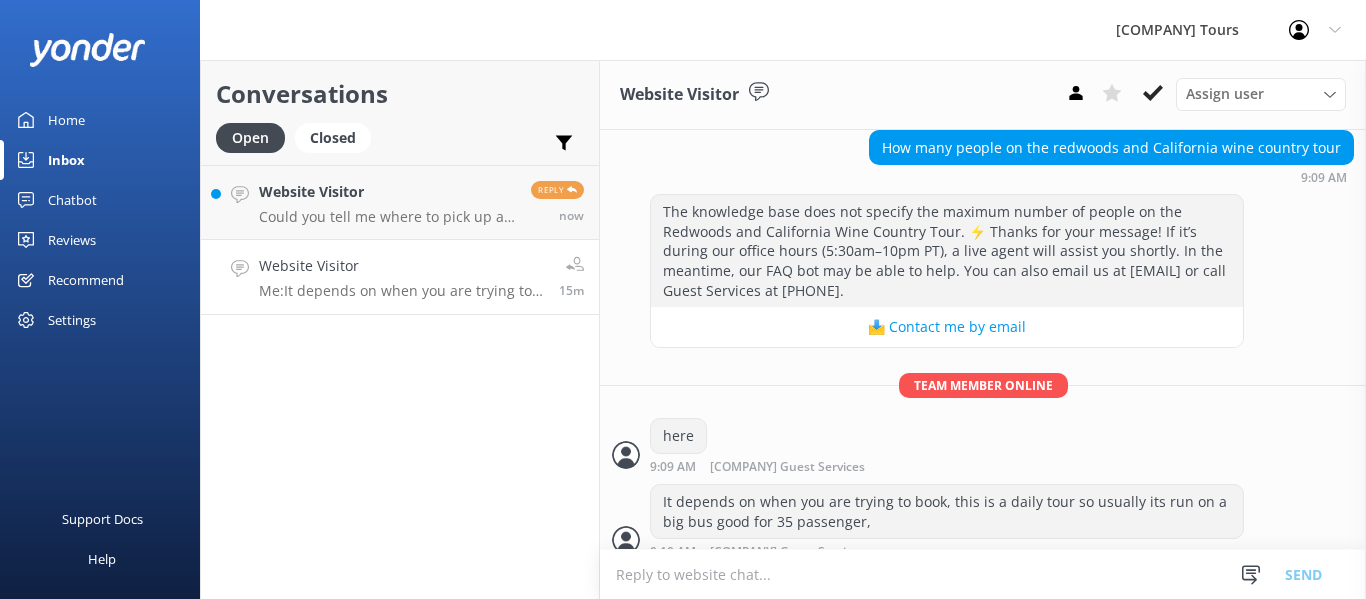 scroll, scrollTop: 674, scrollLeft: 0, axis: vertical 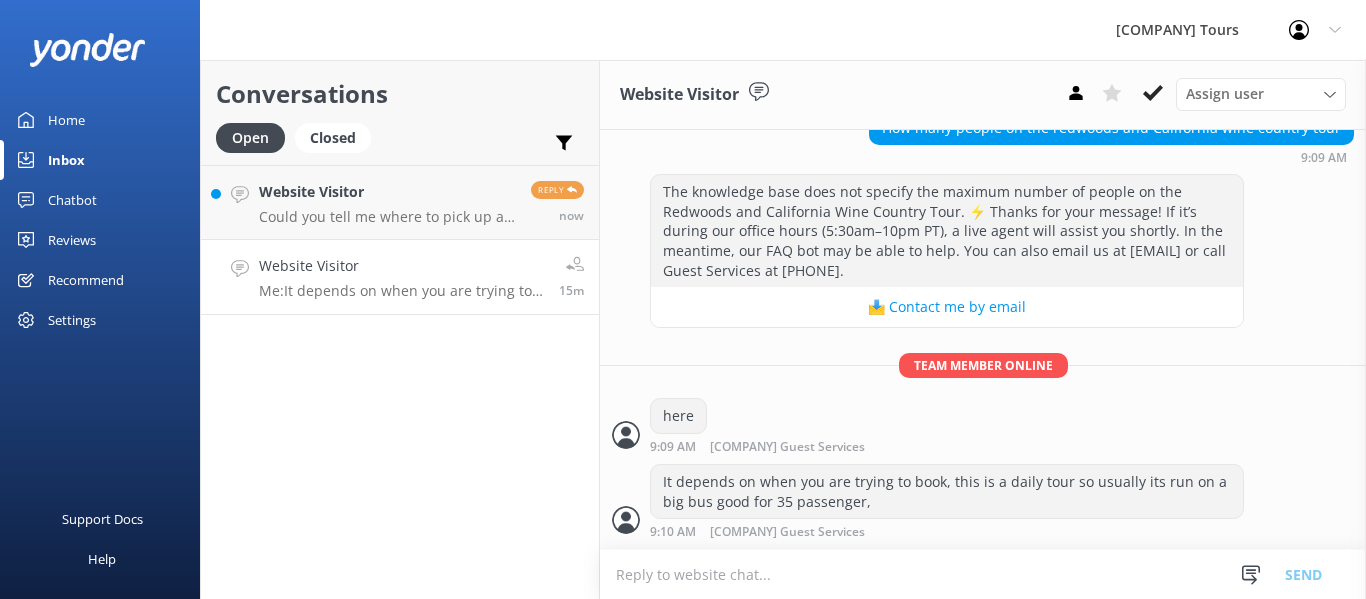 click on "Website Visitor Me: It depends on when you are trying to book, this is a daily tour so usually its run on a big bus good for 35 passenger," at bounding box center [401, 277] 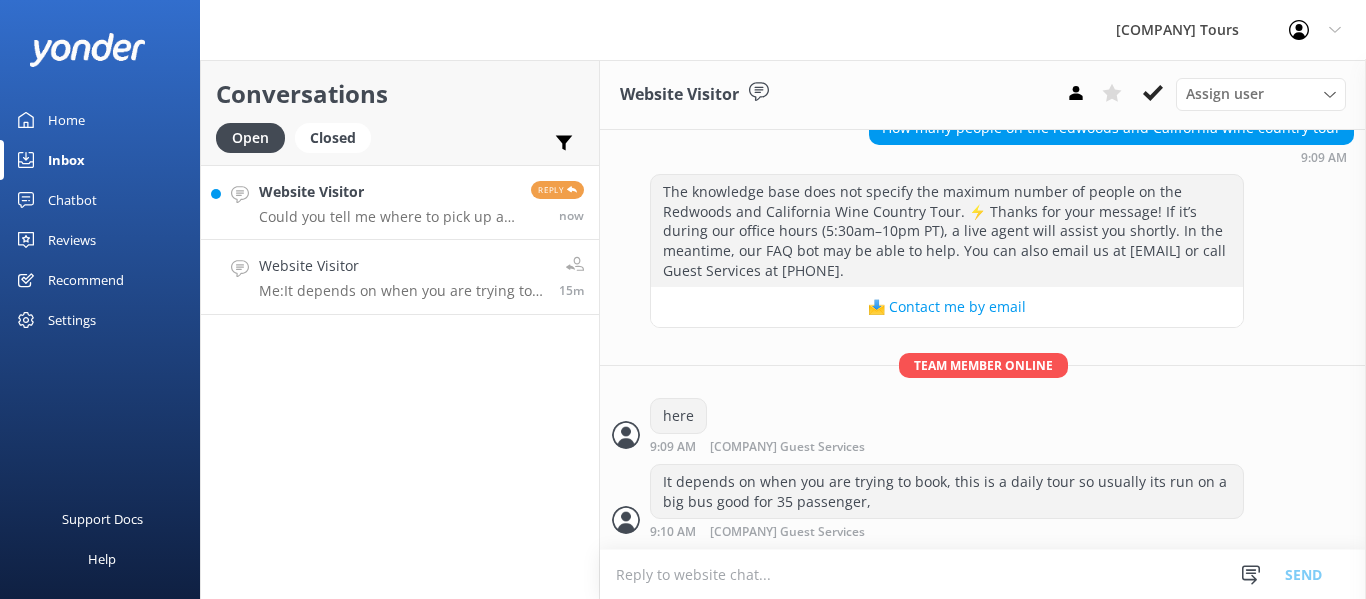 click on "Could you tell me where to pick up at [TIME]? Because my friend and I are starting from [CITY]." at bounding box center [387, 217] 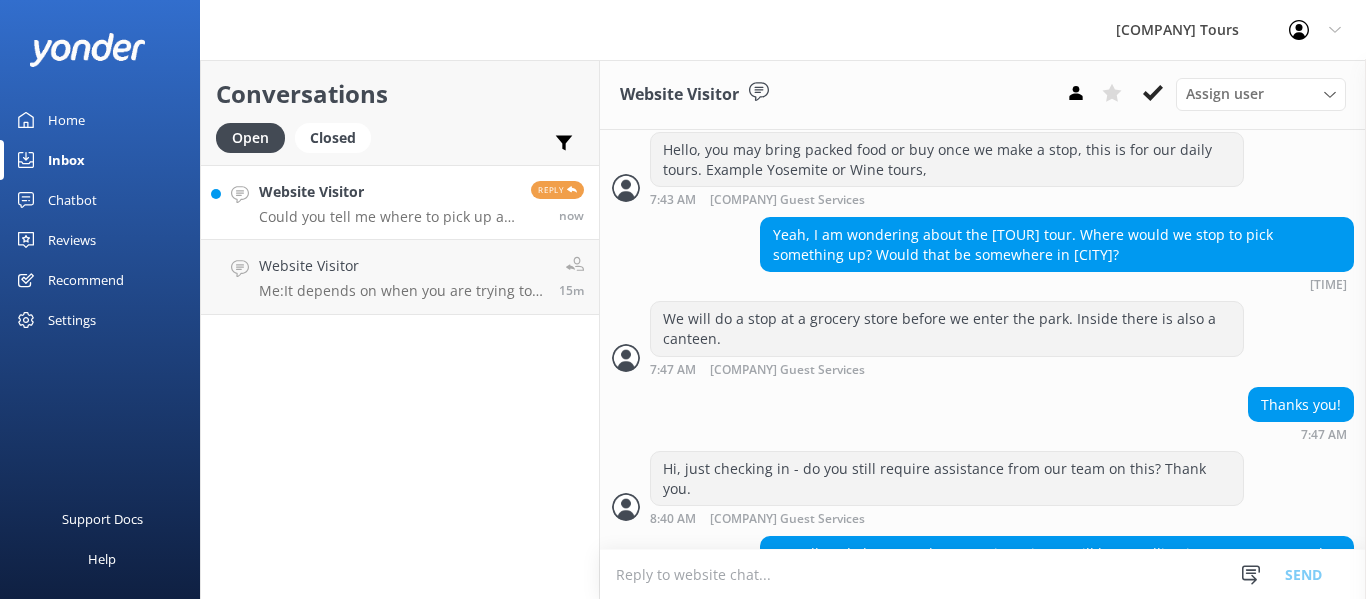 scroll, scrollTop: 828, scrollLeft: 0, axis: vertical 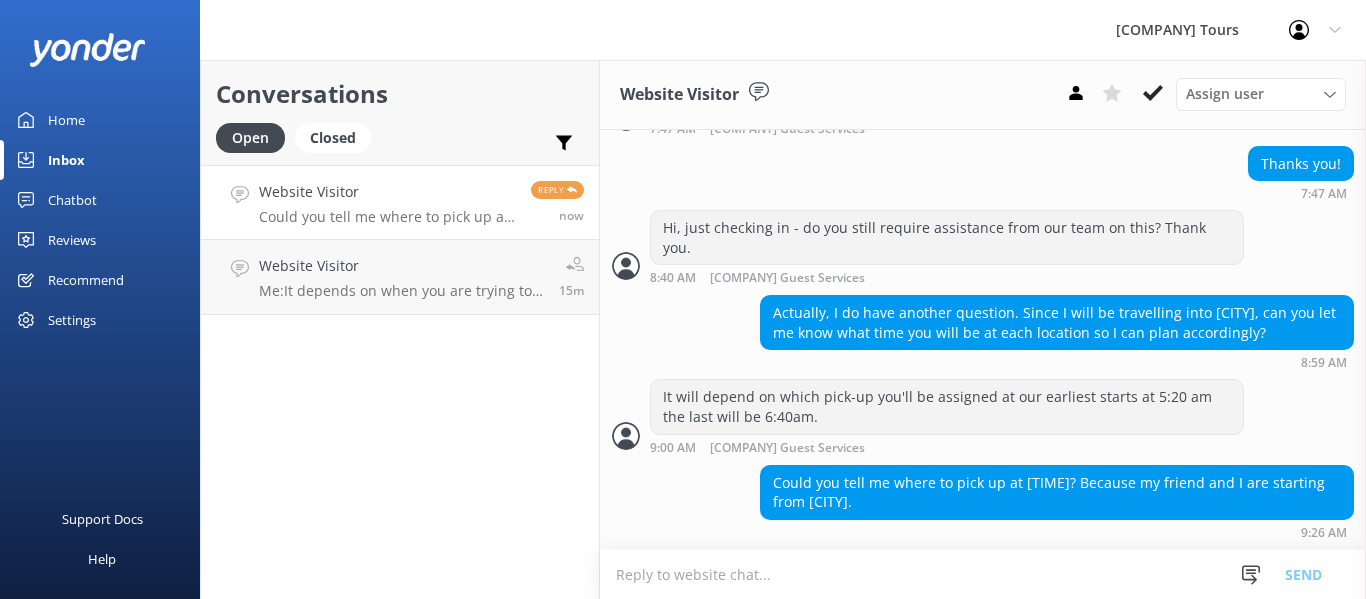 click at bounding box center (983, 574) 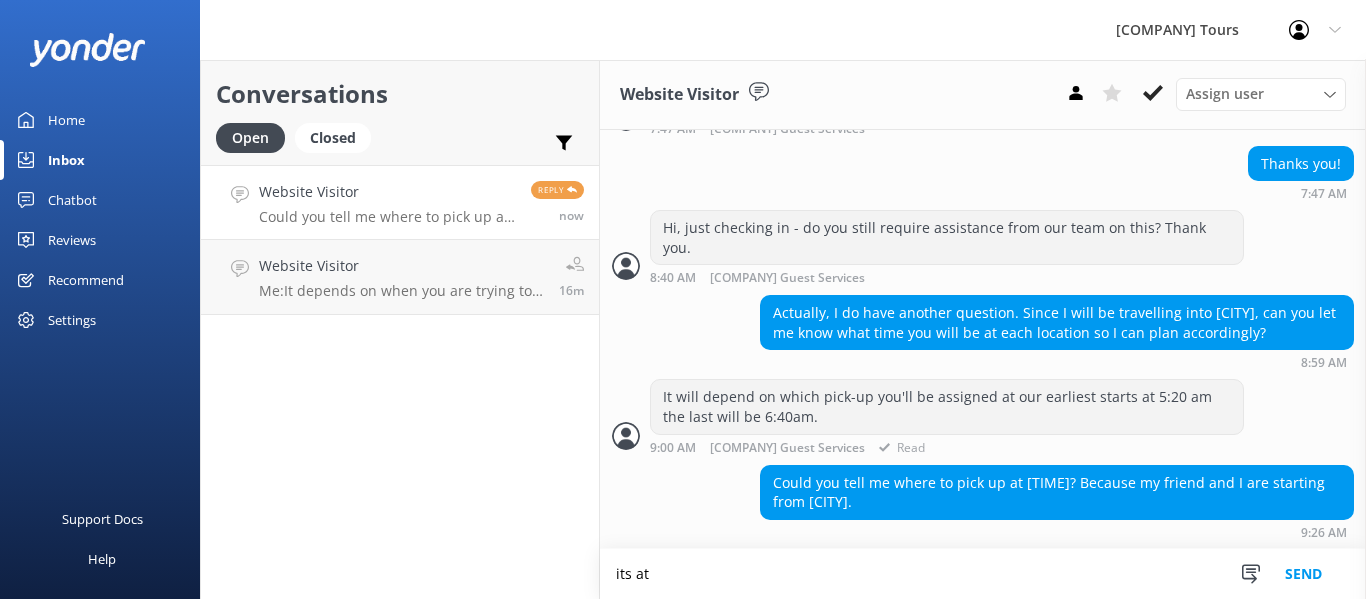 scroll, scrollTop: 829, scrollLeft: 0, axis: vertical 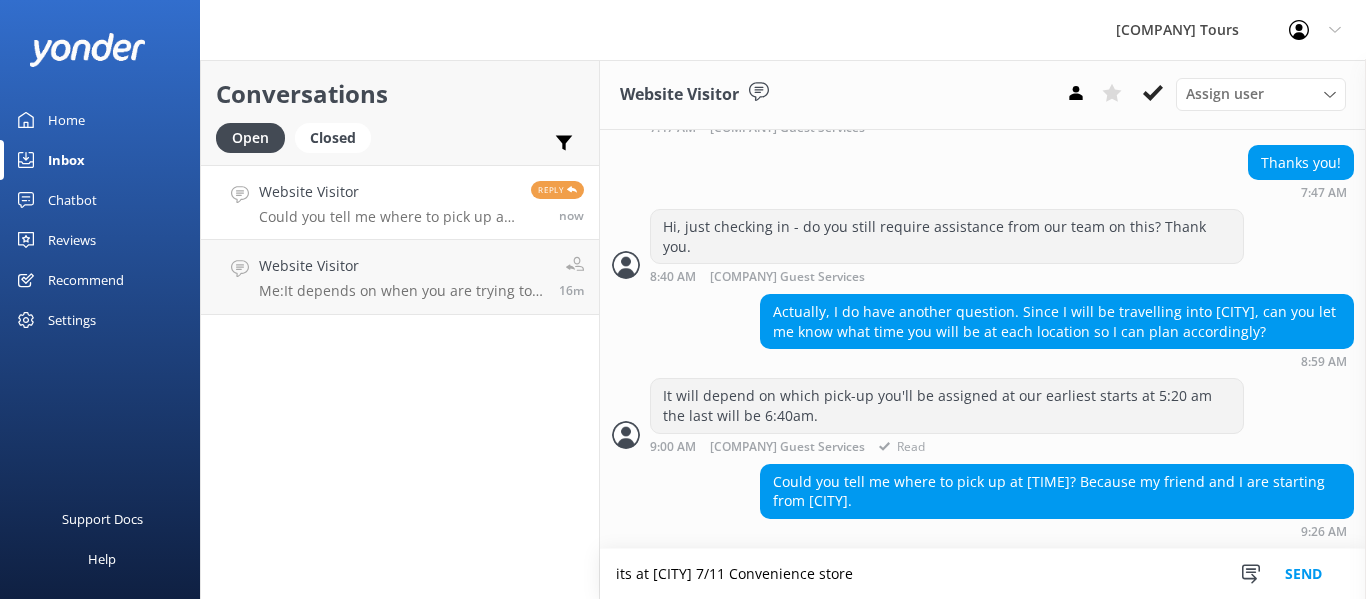 type on "its at [CITY] 7/11 Convenience store" 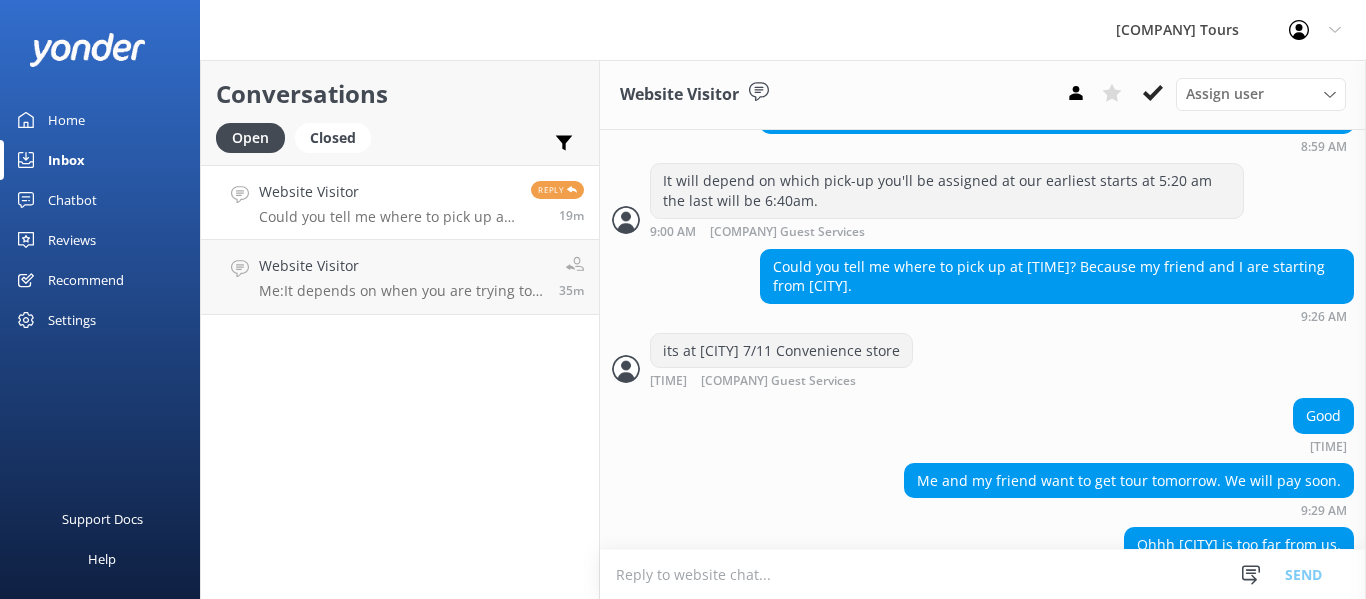 scroll, scrollTop: 1128, scrollLeft: 0, axis: vertical 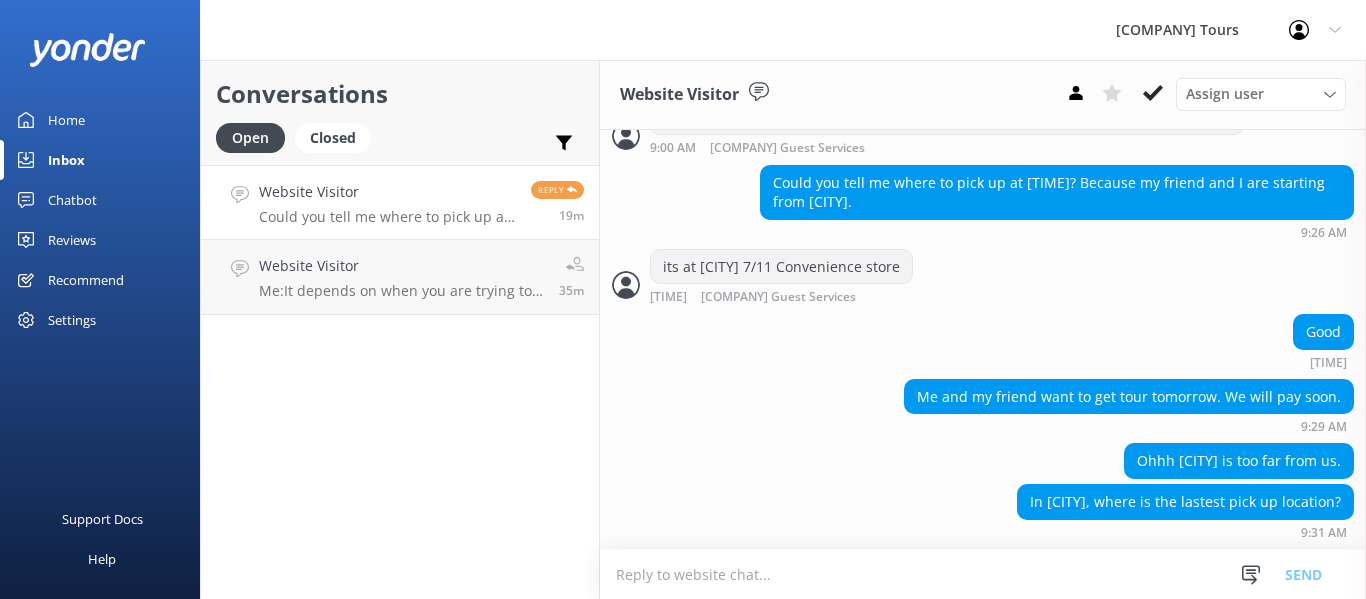 click at bounding box center (983, 574) 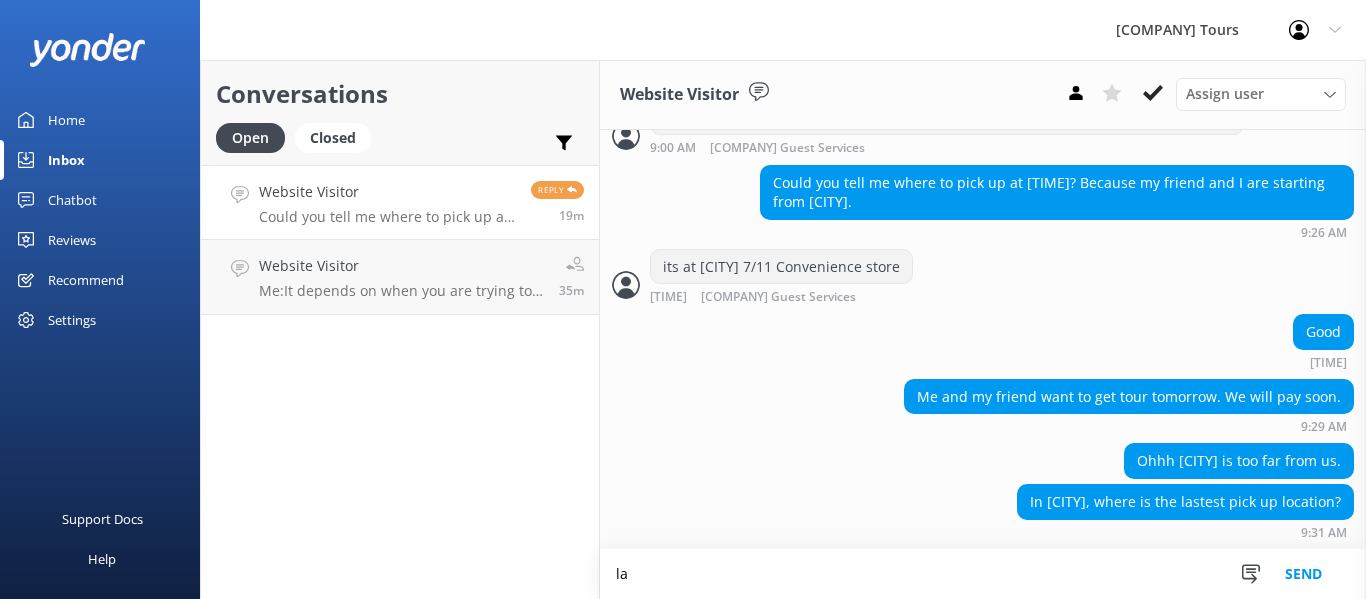 scroll, scrollTop: 1129, scrollLeft: 0, axis: vertical 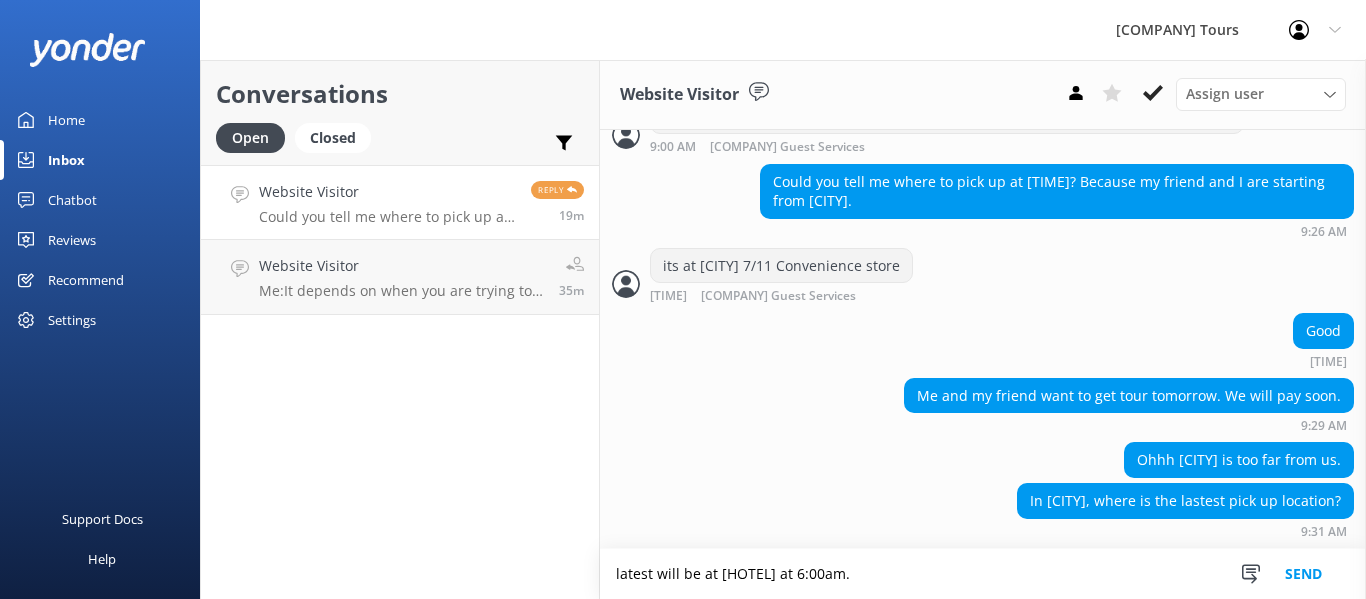 type on "latest will be at [HOTEL] at 6:00am." 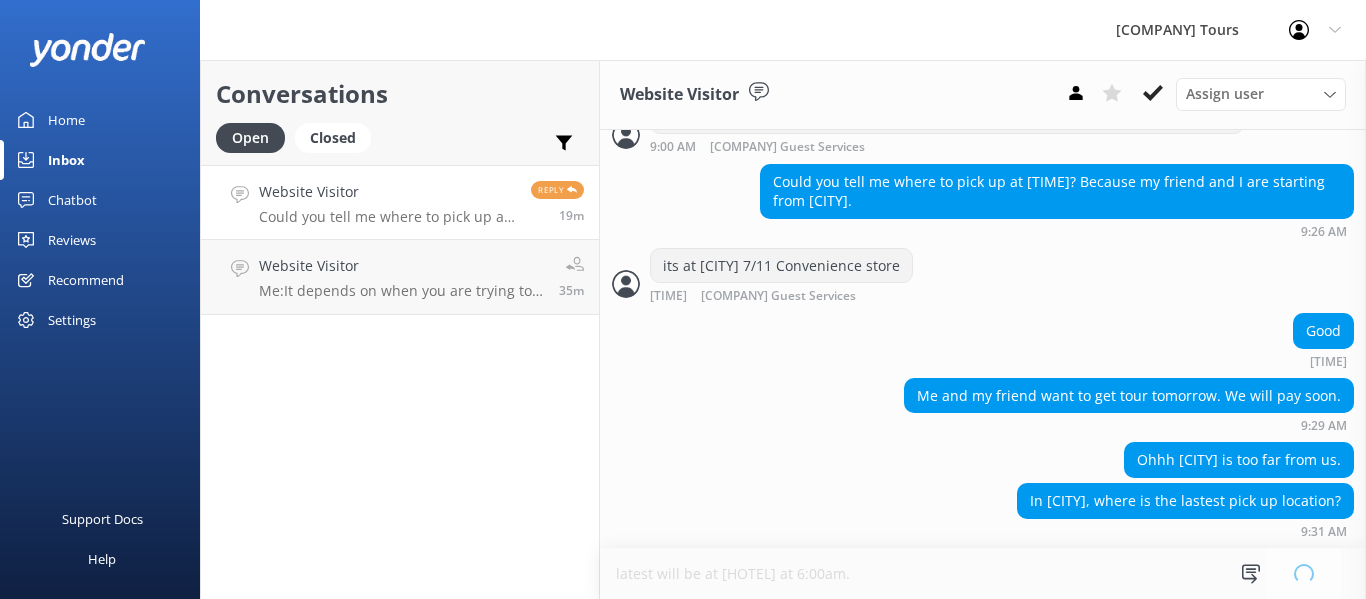type 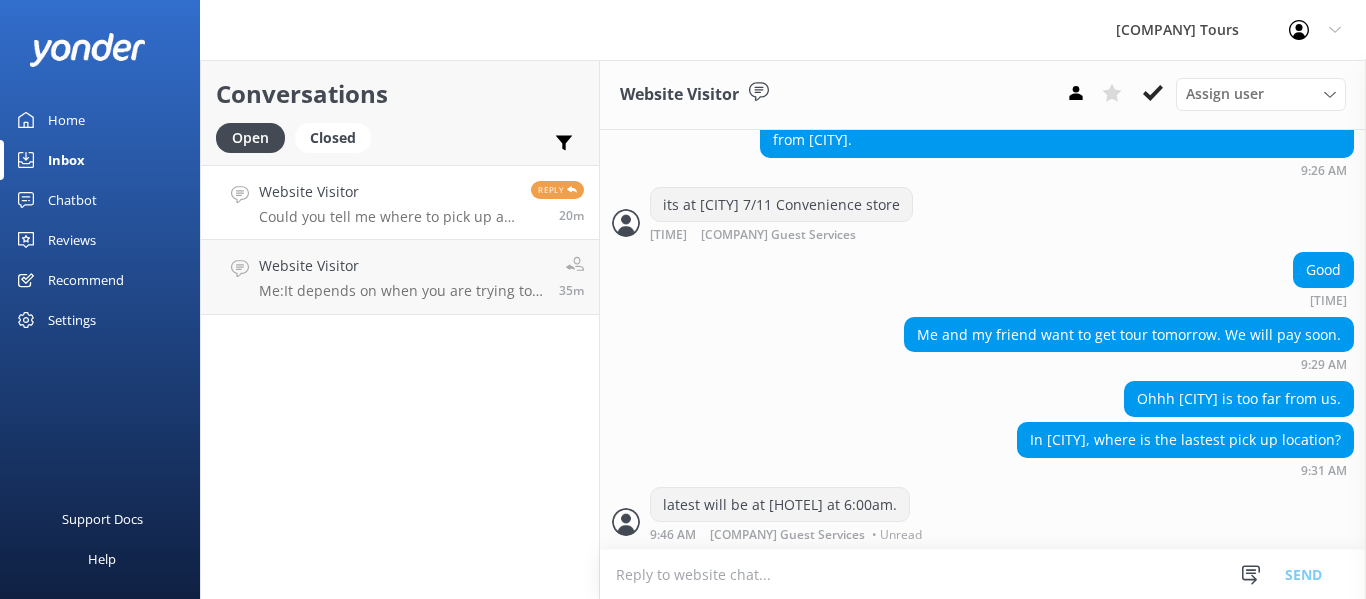 scroll, scrollTop: 1192, scrollLeft: 0, axis: vertical 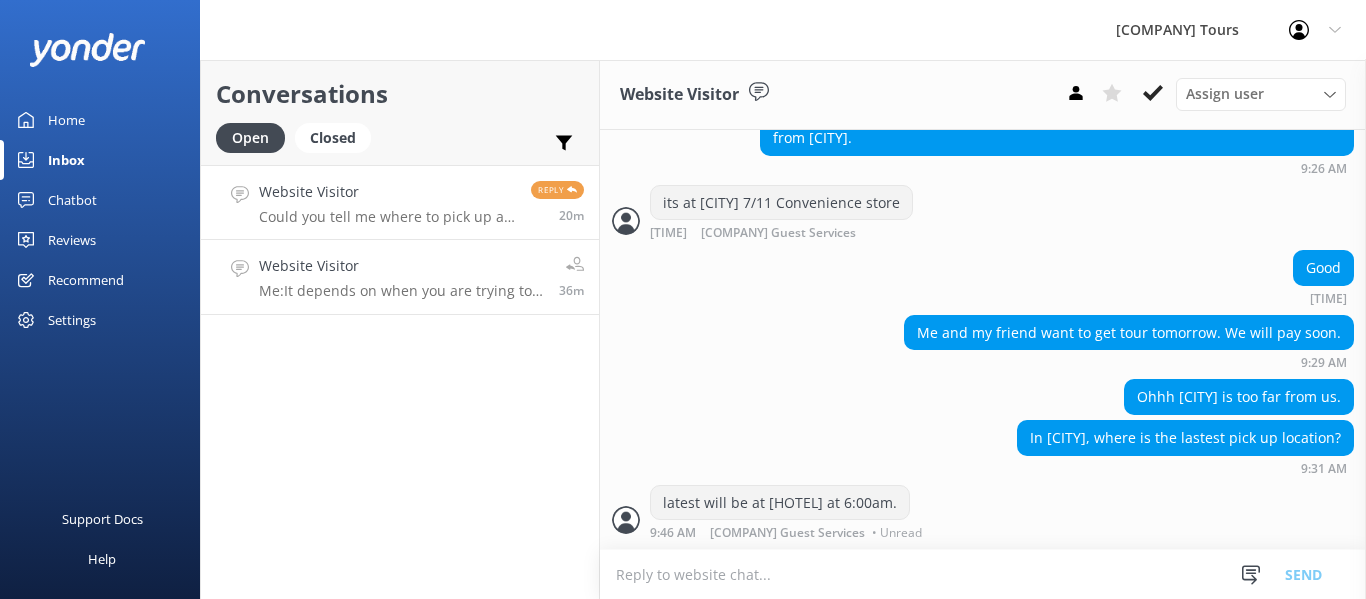 click on "Website Visitor" at bounding box center (401, 266) 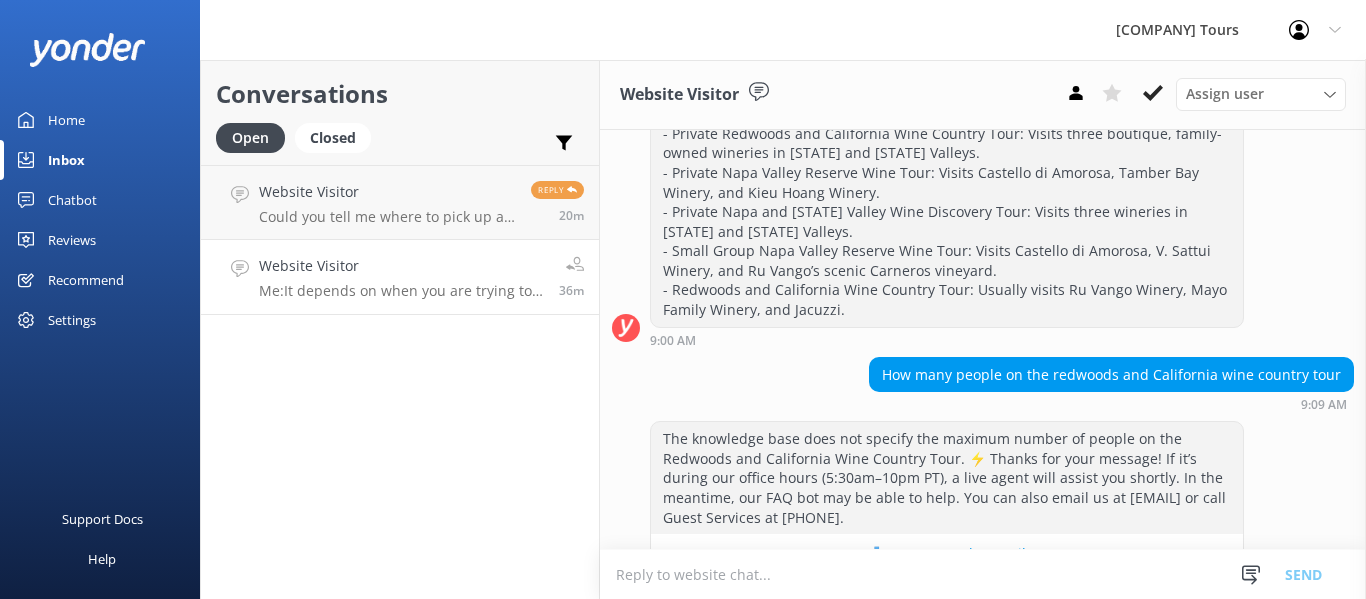 scroll, scrollTop: 674, scrollLeft: 0, axis: vertical 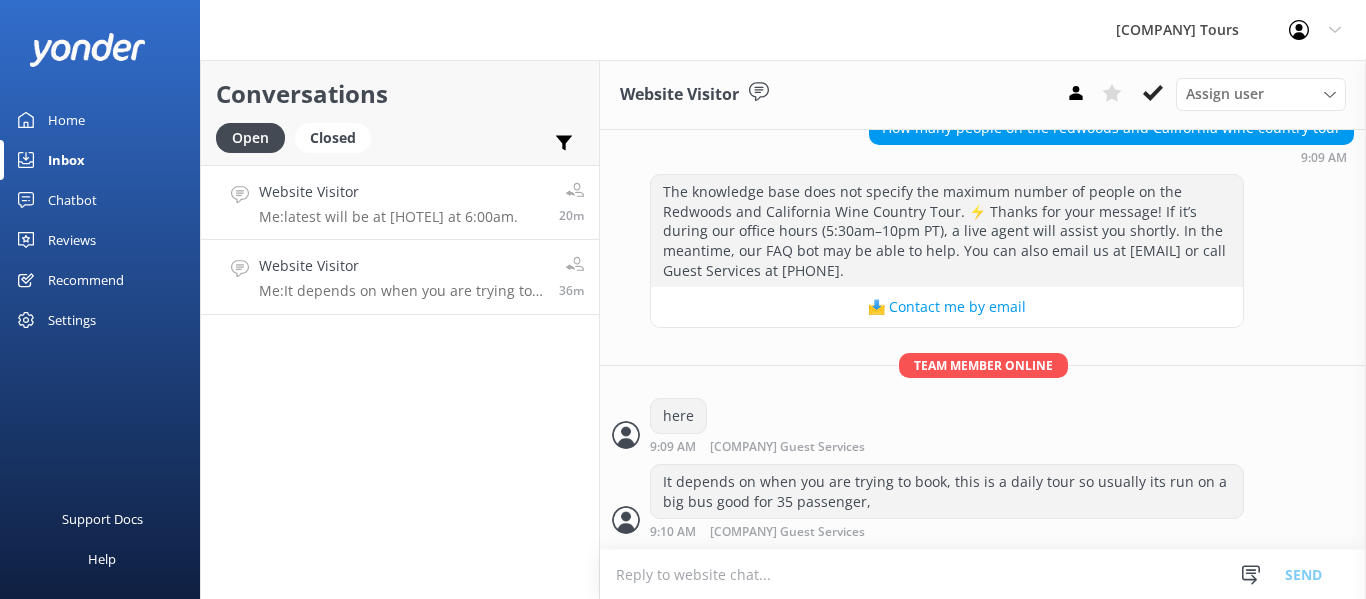 click on "Me: latest will be at [HOTEL] at 6:00am." at bounding box center [388, 217] 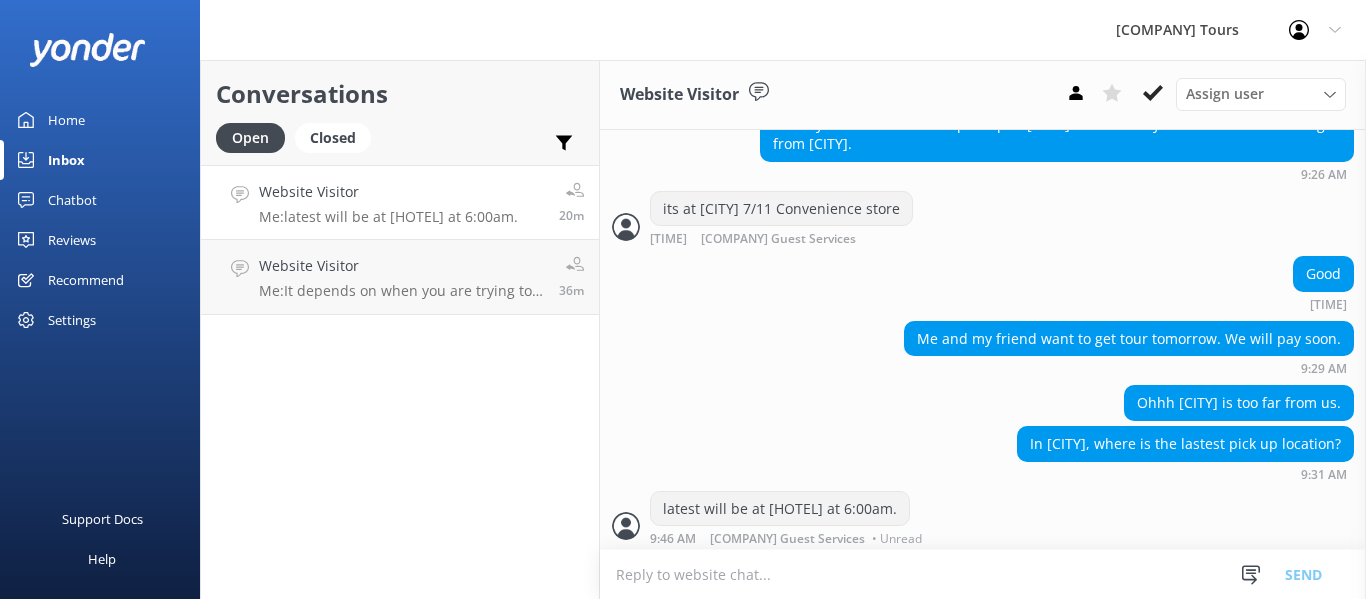 scroll, scrollTop: 1192, scrollLeft: 0, axis: vertical 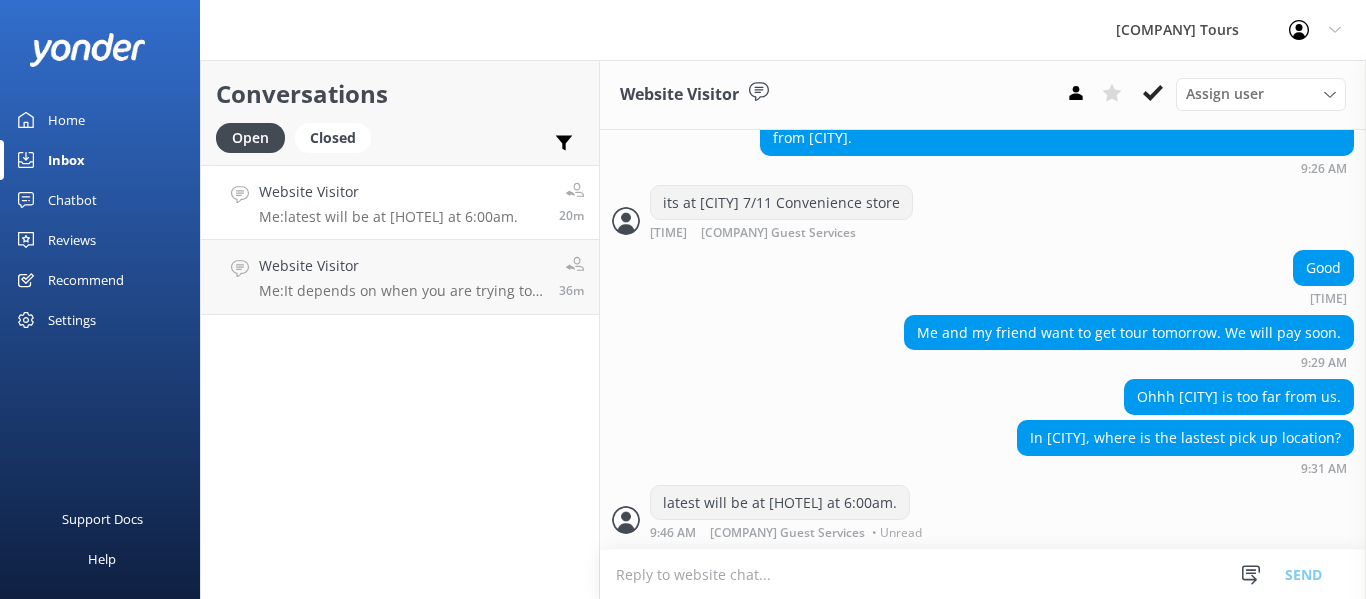 click on "Website Visitor Me: latest will be at [HOTEL] at 6:00am. 20m" at bounding box center (400, 202) 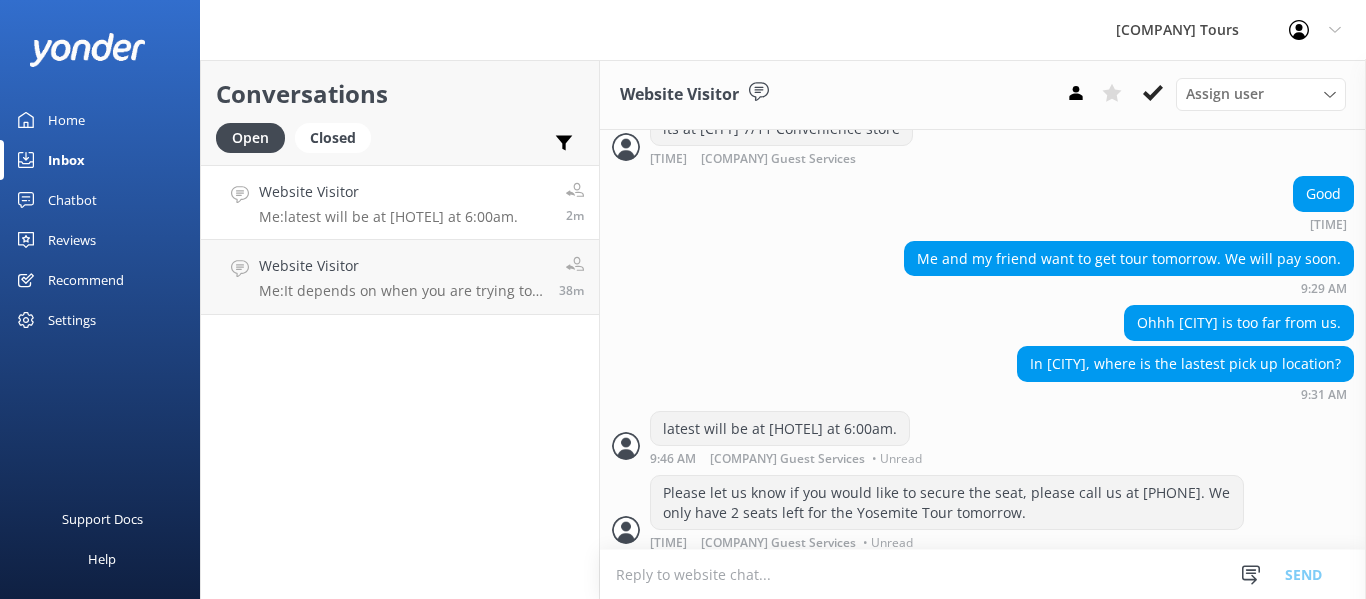scroll, scrollTop: 1276, scrollLeft: 0, axis: vertical 